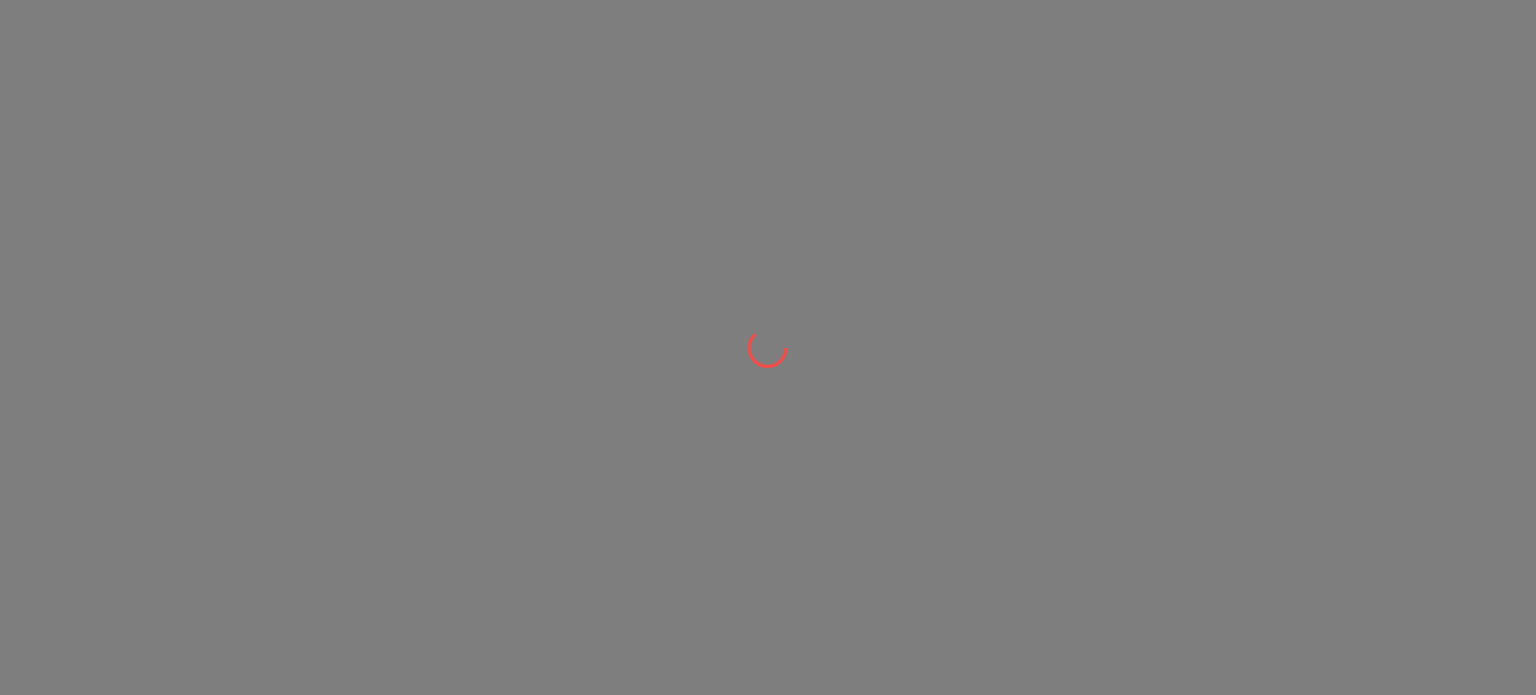 scroll, scrollTop: 0, scrollLeft: 0, axis: both 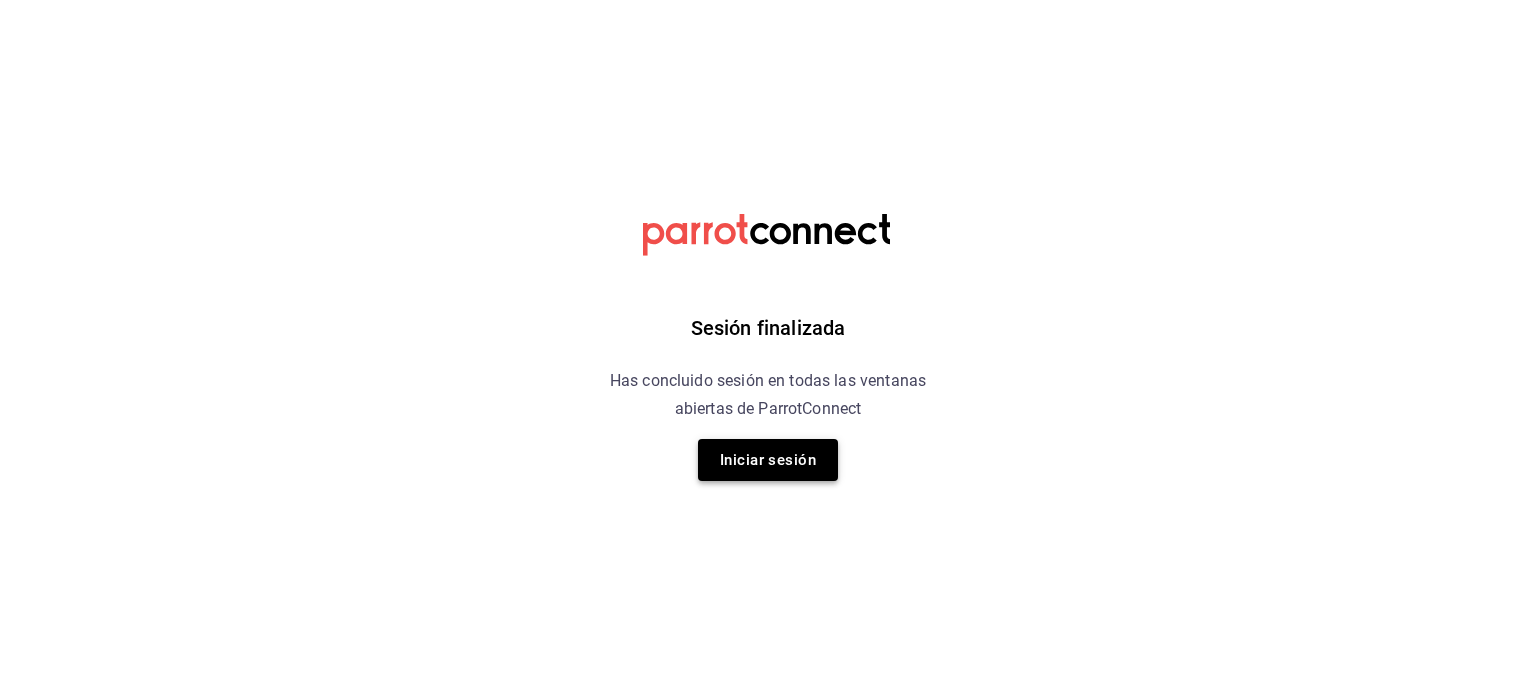click on "Iniciar sesión" at bounding box center (768, 460) 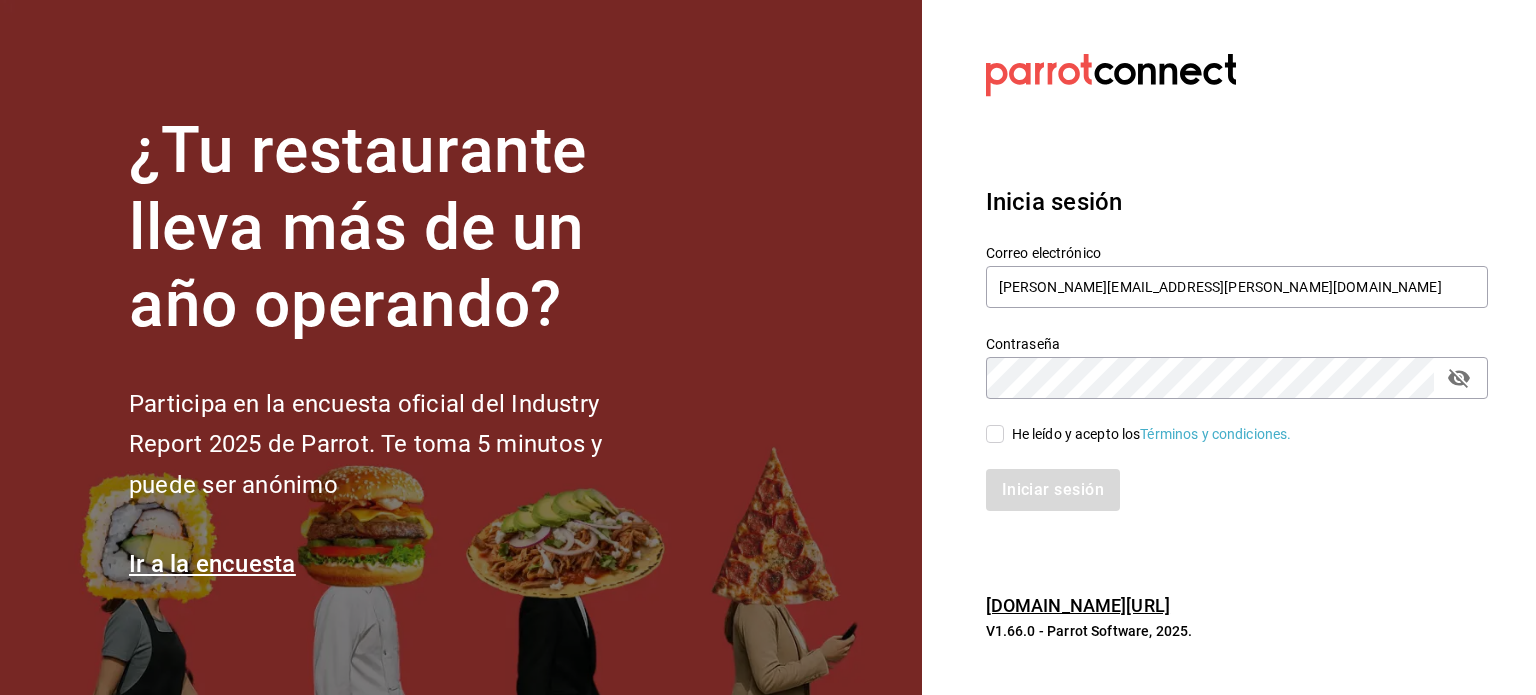 click on "Contraseña" at bounding box center [1237, 378] 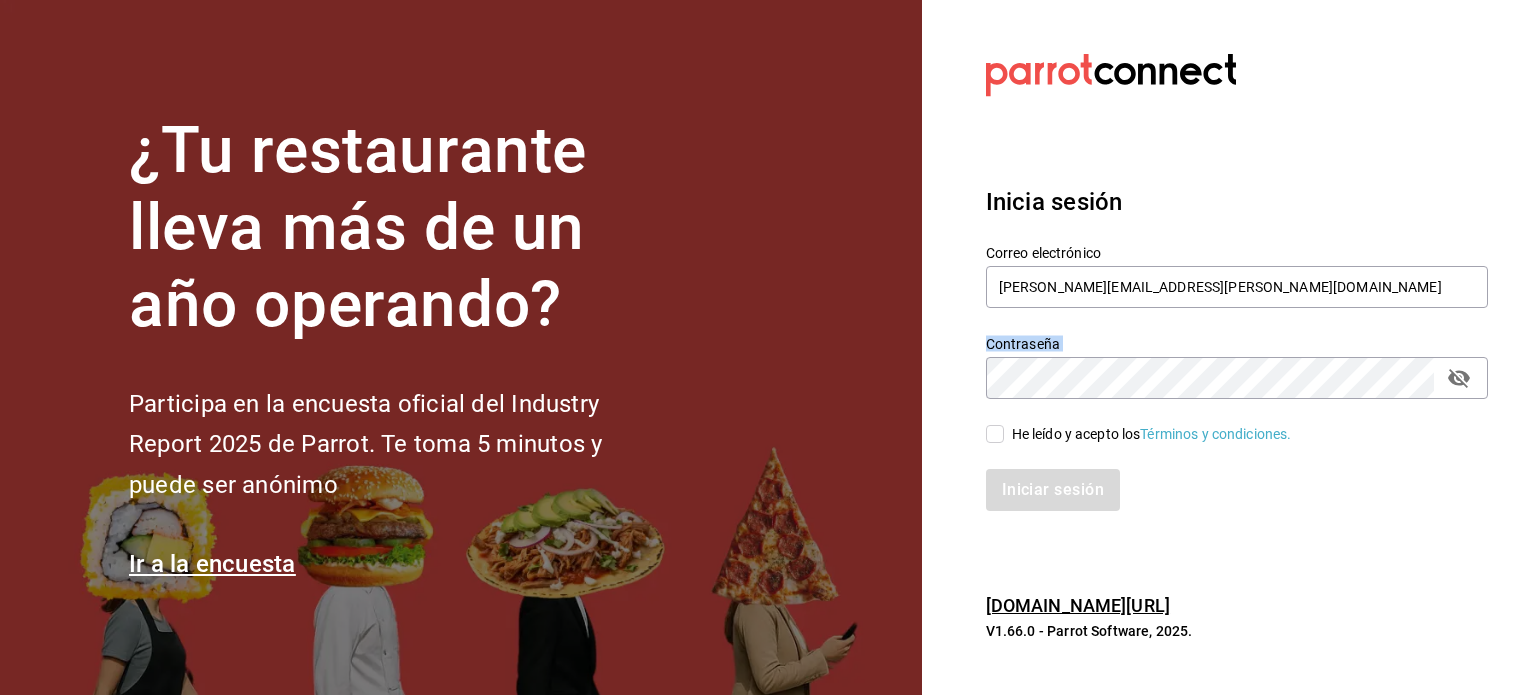 click on "Contraseña" at bounding box center (1237, 378) 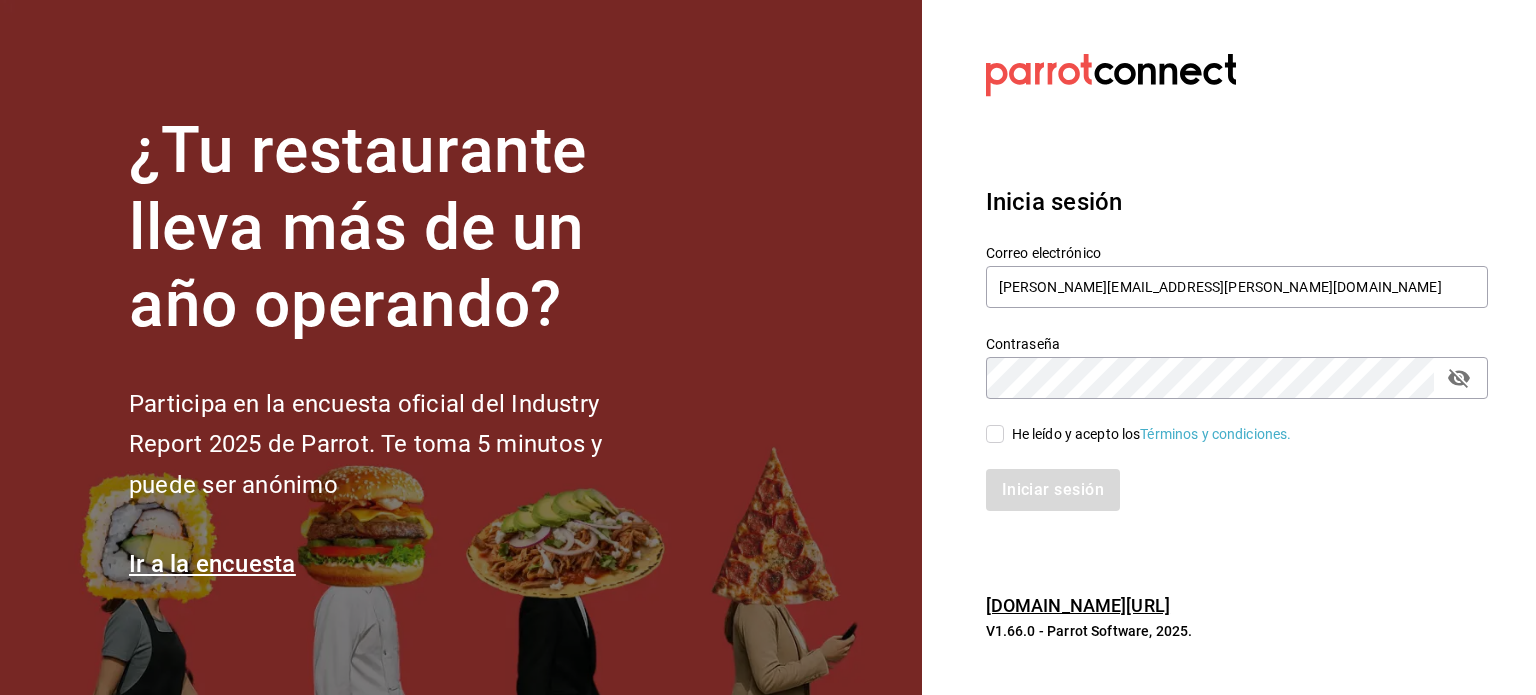 click on "Contraseña" at bounding box center (1237, 378) 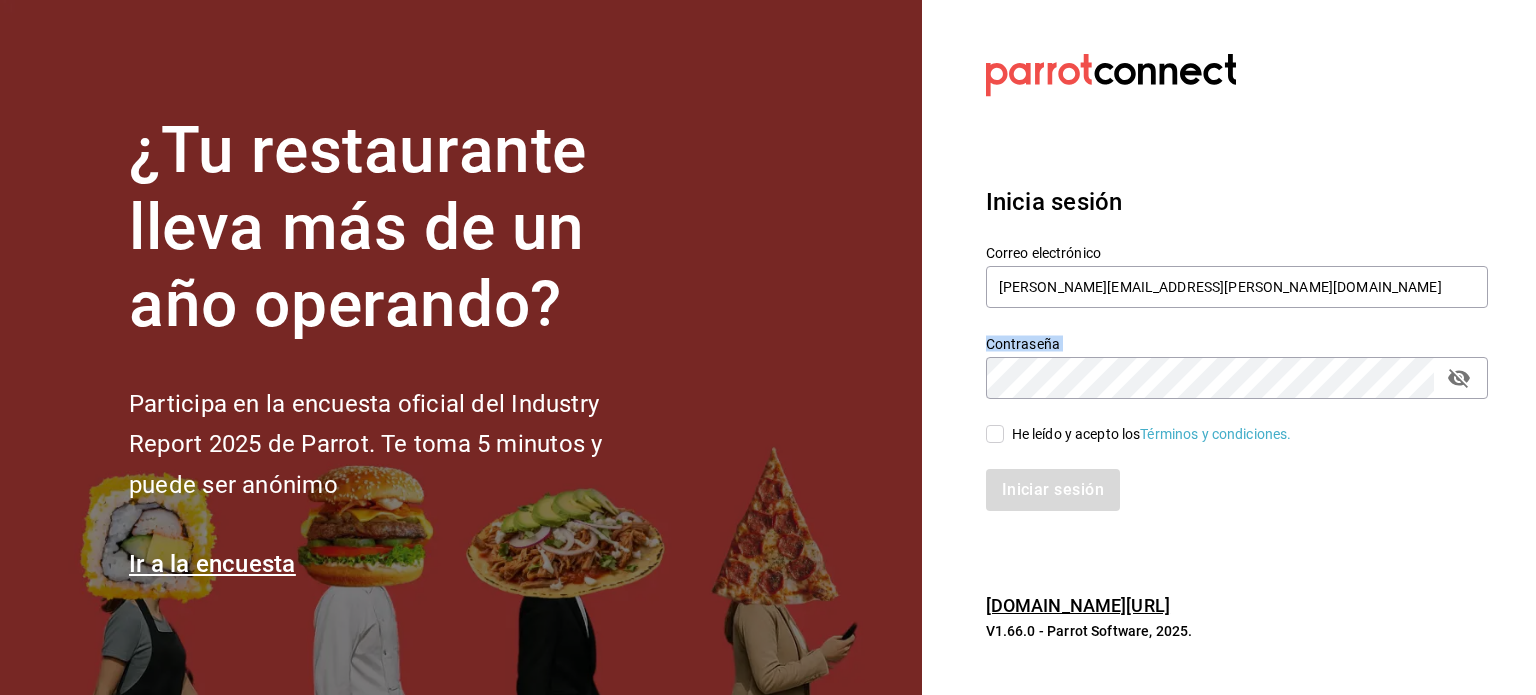 click on "Contraseña" at bounding box center (1237, 378) 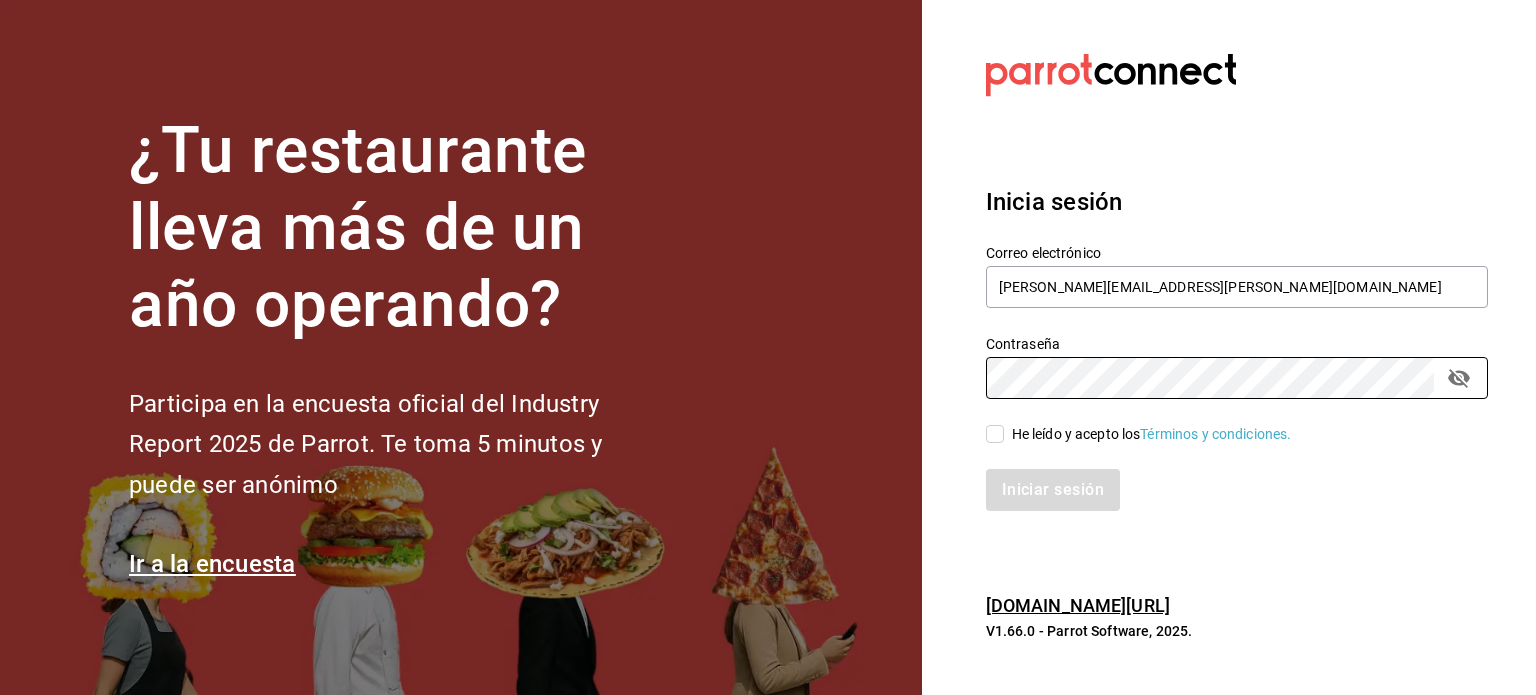 click on "He leído y acepto los  Términos y condiciones." at bounding box center [1152, 434] 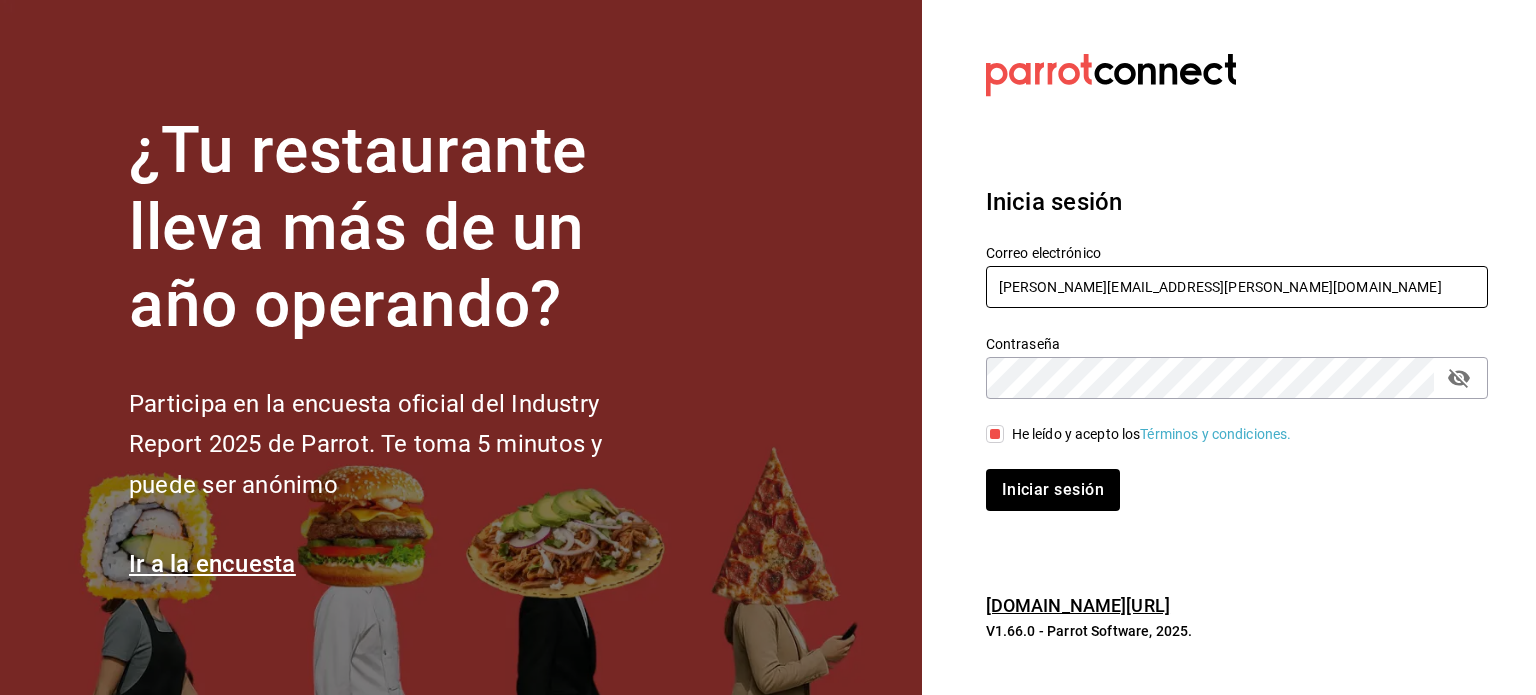 click on "[PERSON_NAME][EMAIL_ADDRESS][PERSON_NAME][DOMAIN_NAME]" at bounding box center (1237, 287) 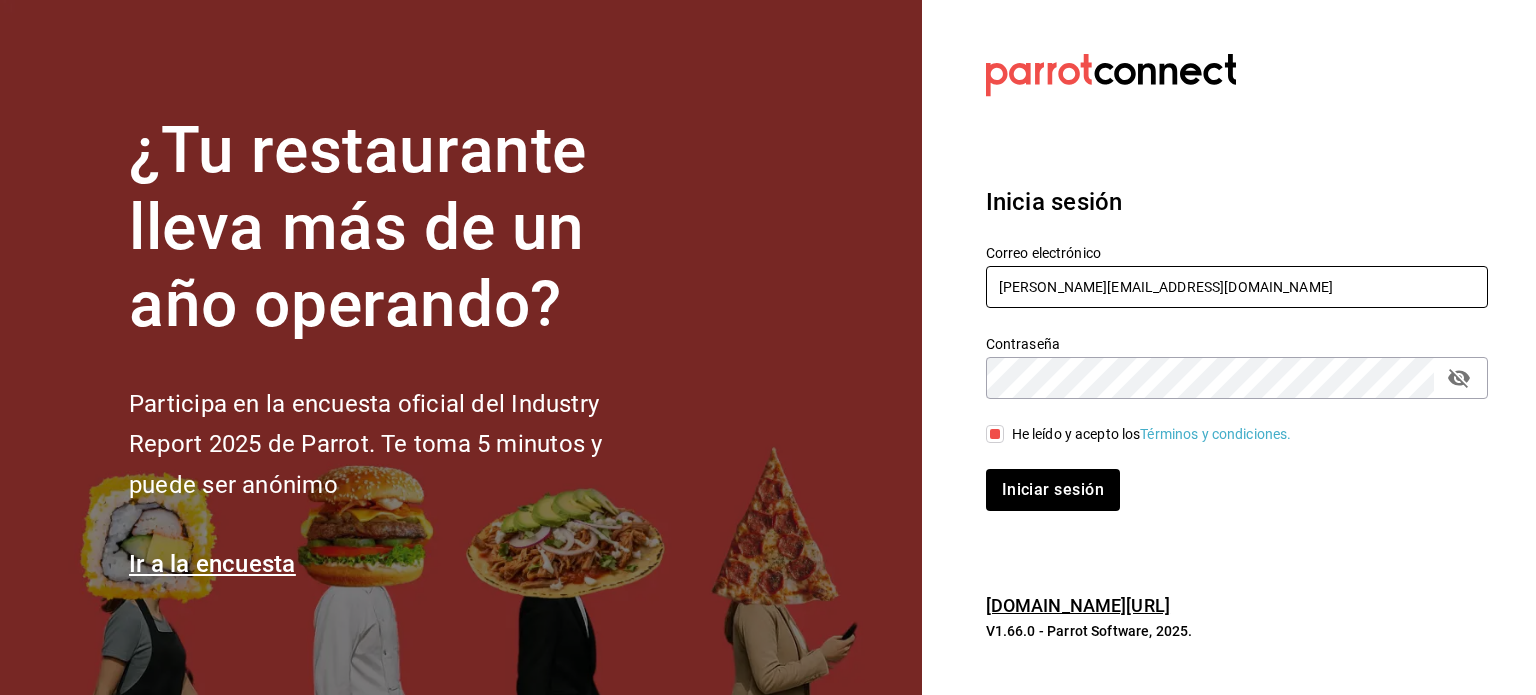 type on "[PERSON_NAME][EMAIL_ADDRESS][DOMAIN_NAME]" 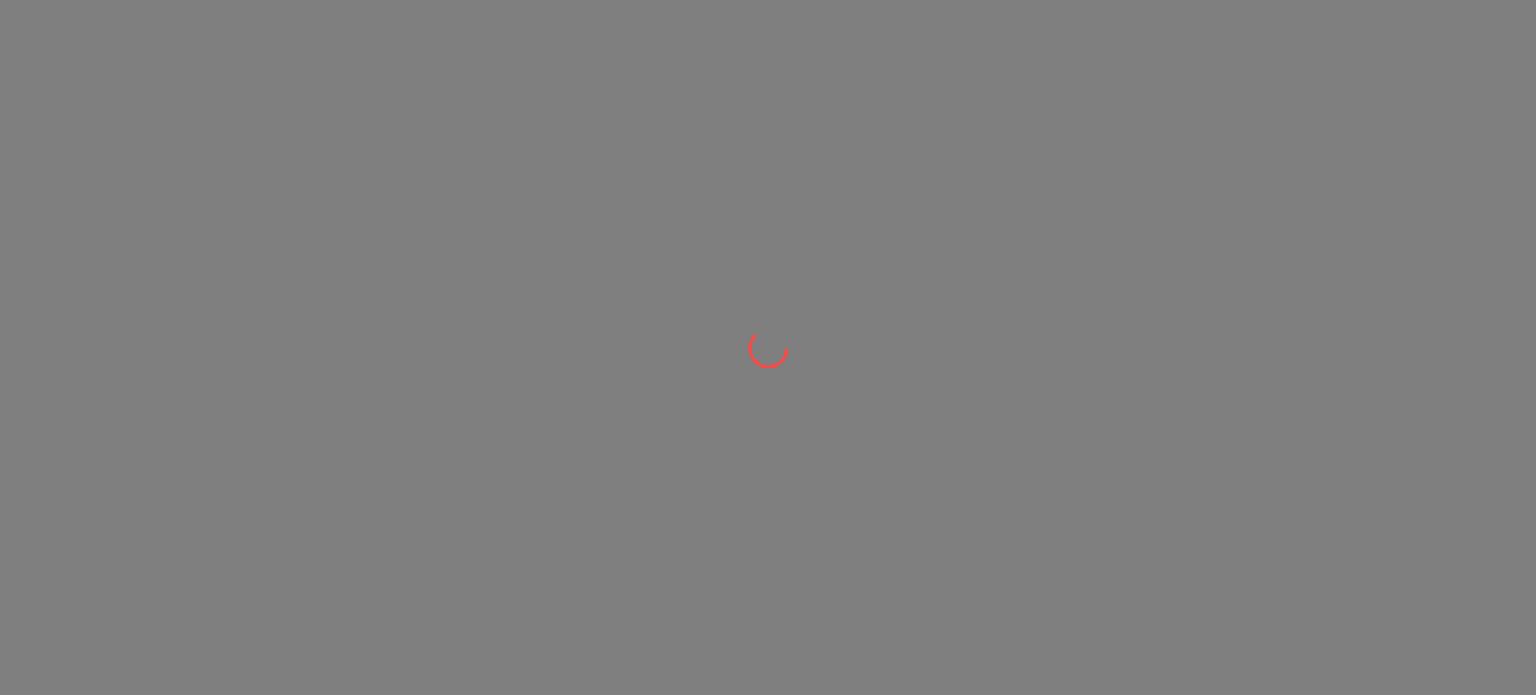 scroll, scrollTop: 0, scrollLeft: 0, axis: both 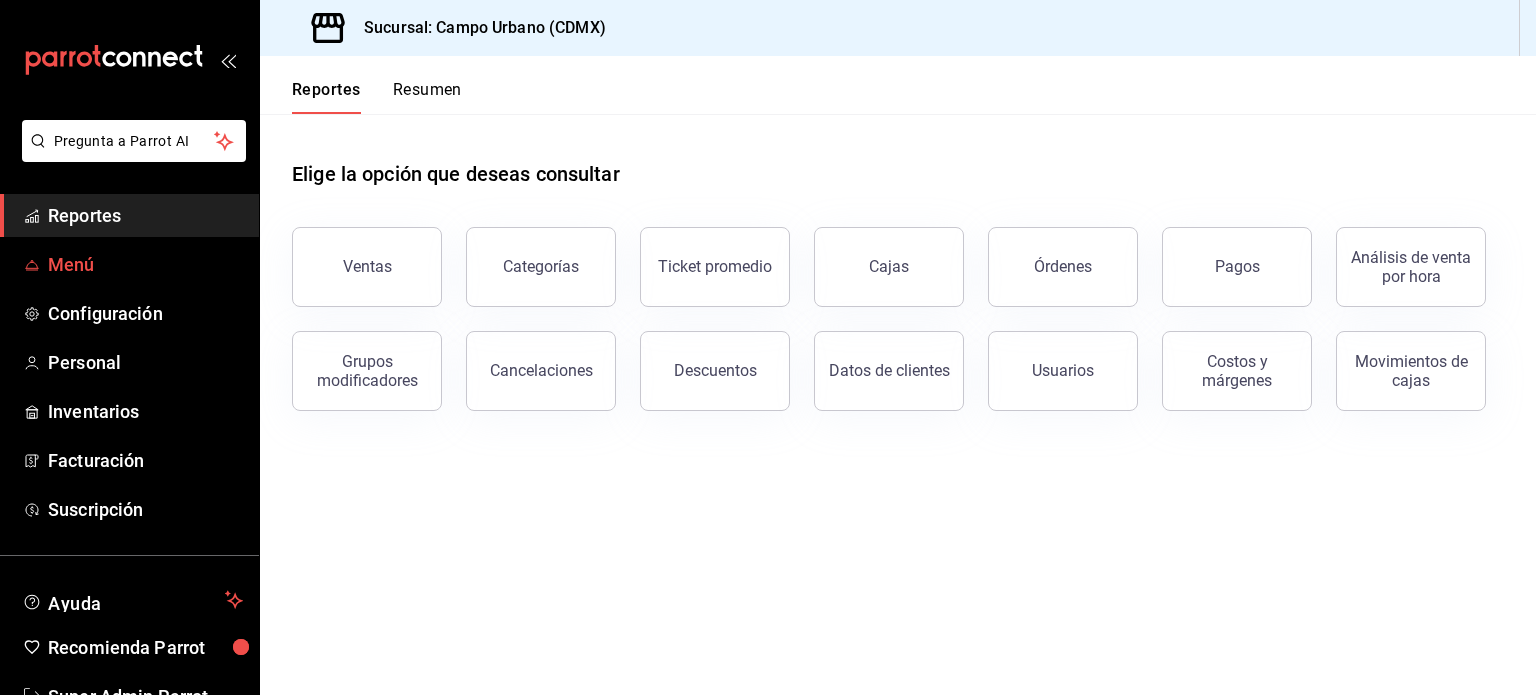 click on "Menú" at bounding box center (145, 264) 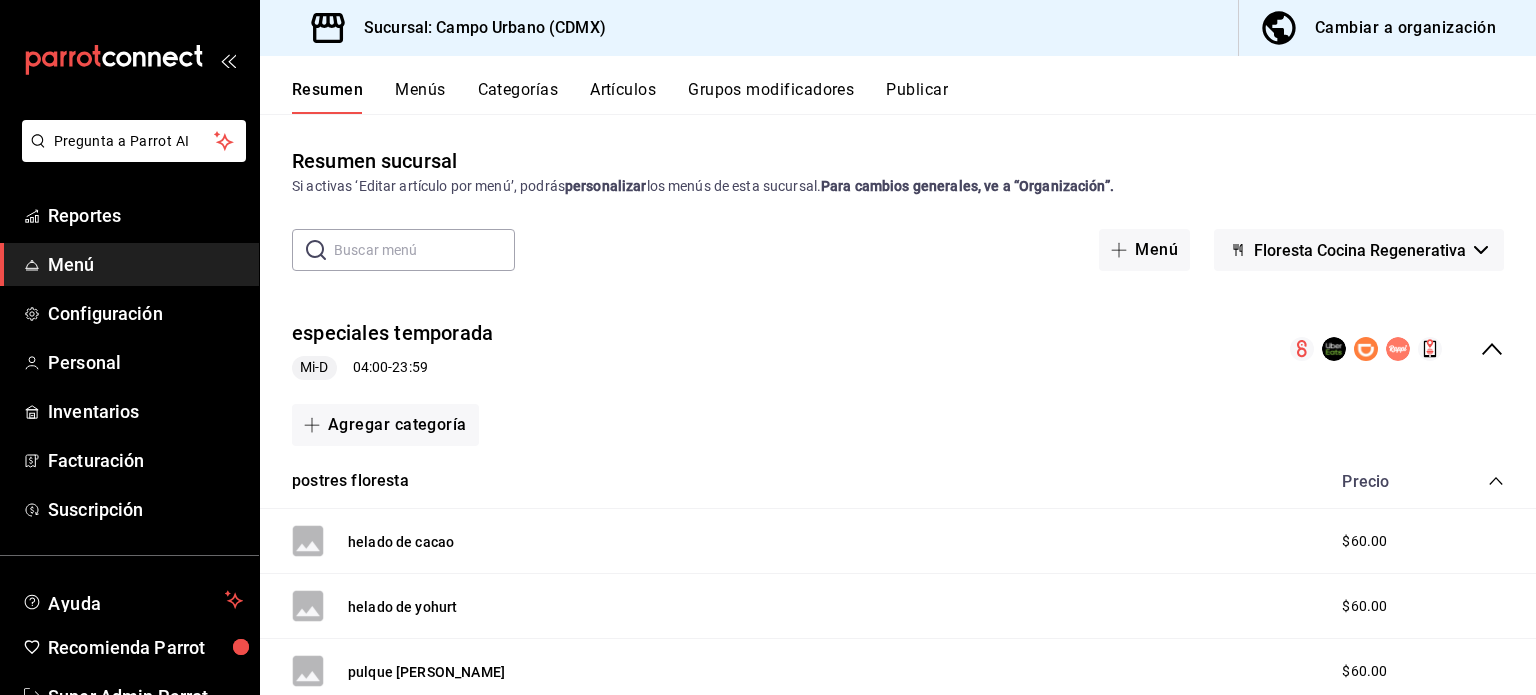 click on "Resumen Menús Categorías Artículos Grupos modificadores Publicar" at bounding box center (914, 97) 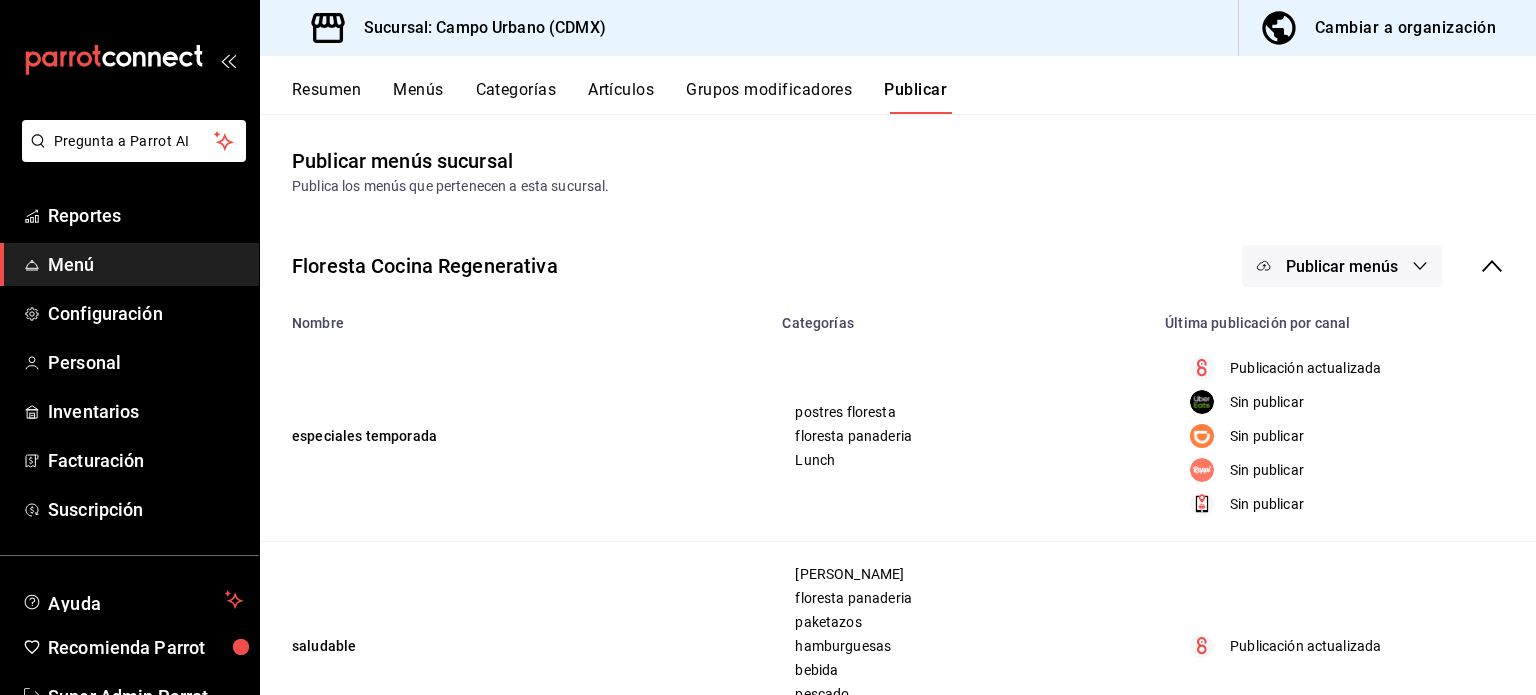click on "Publicar menús" at bounding box center [1342, 266] 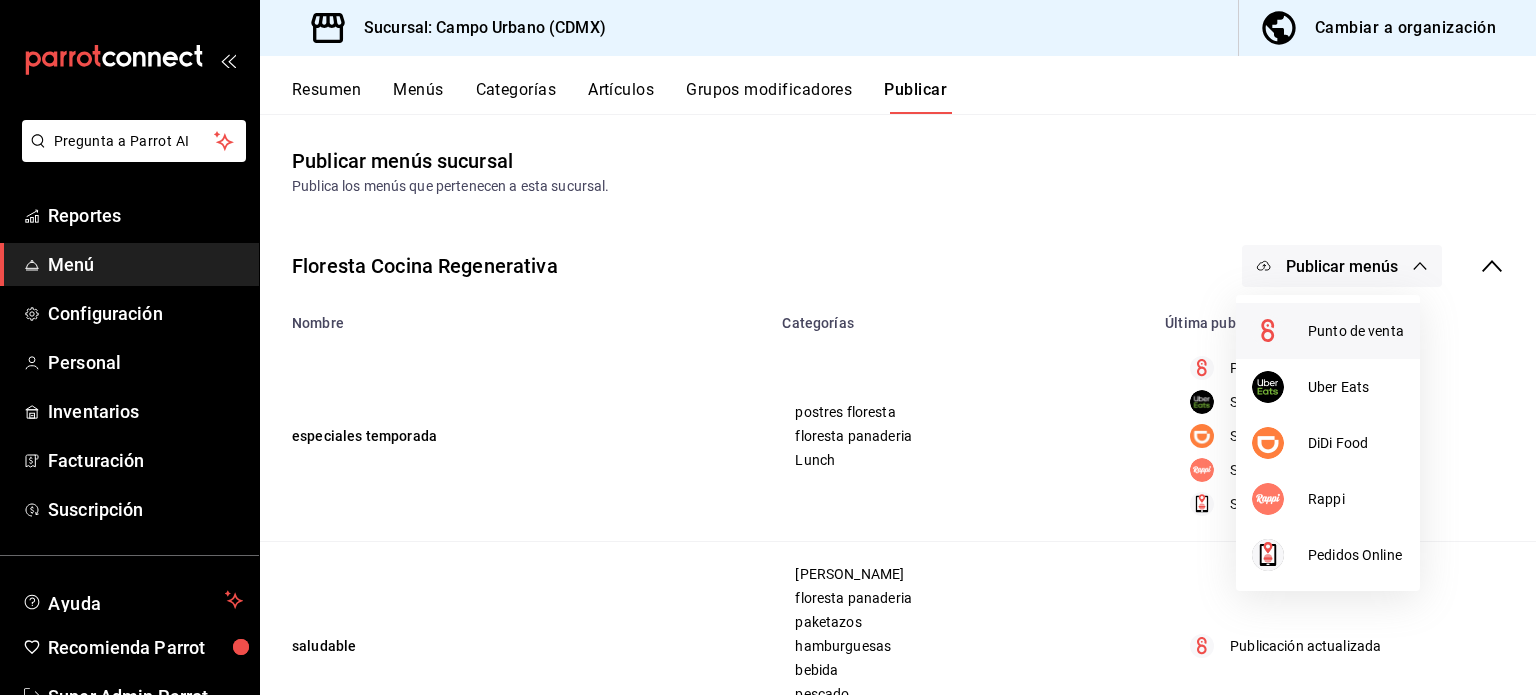 click on "Punto de venta" at bounding box center (1356, 331) 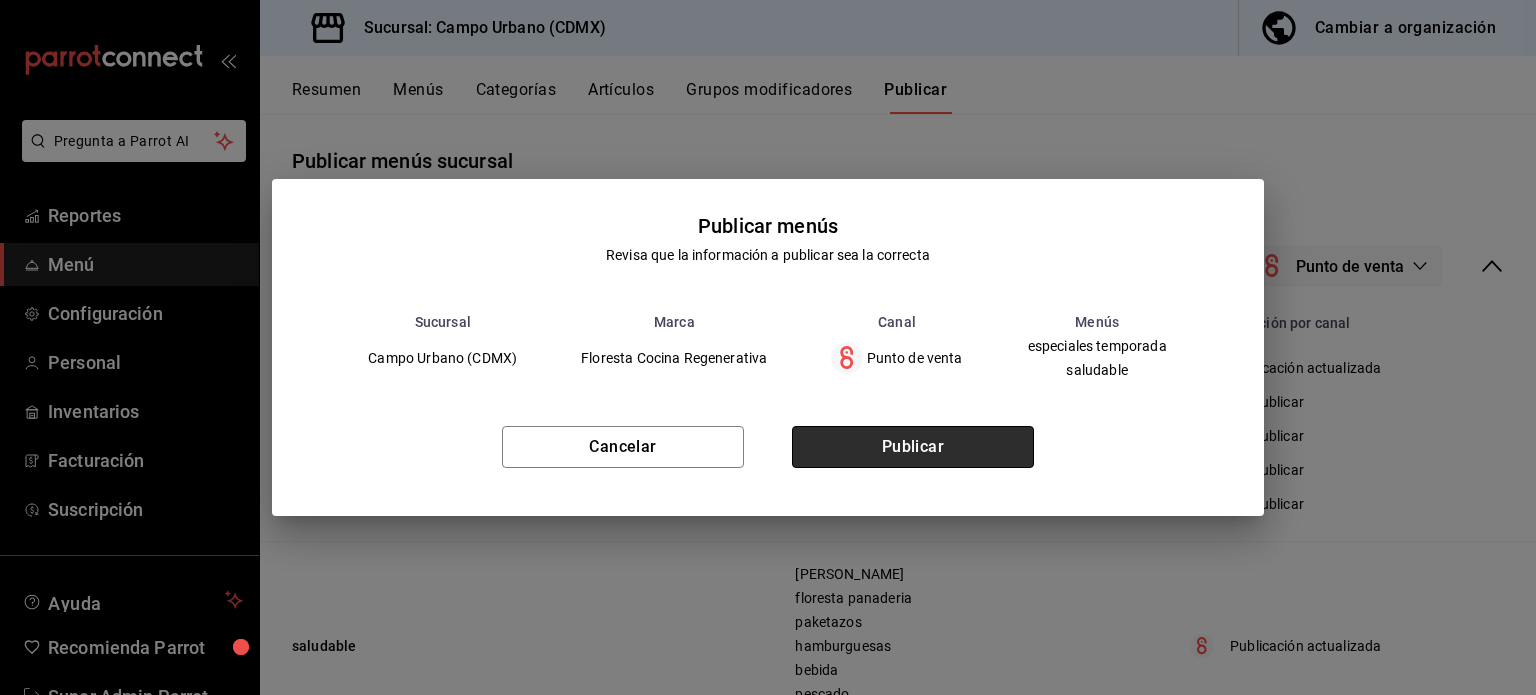 click on "Publicar" at bounding box center (913, 447) 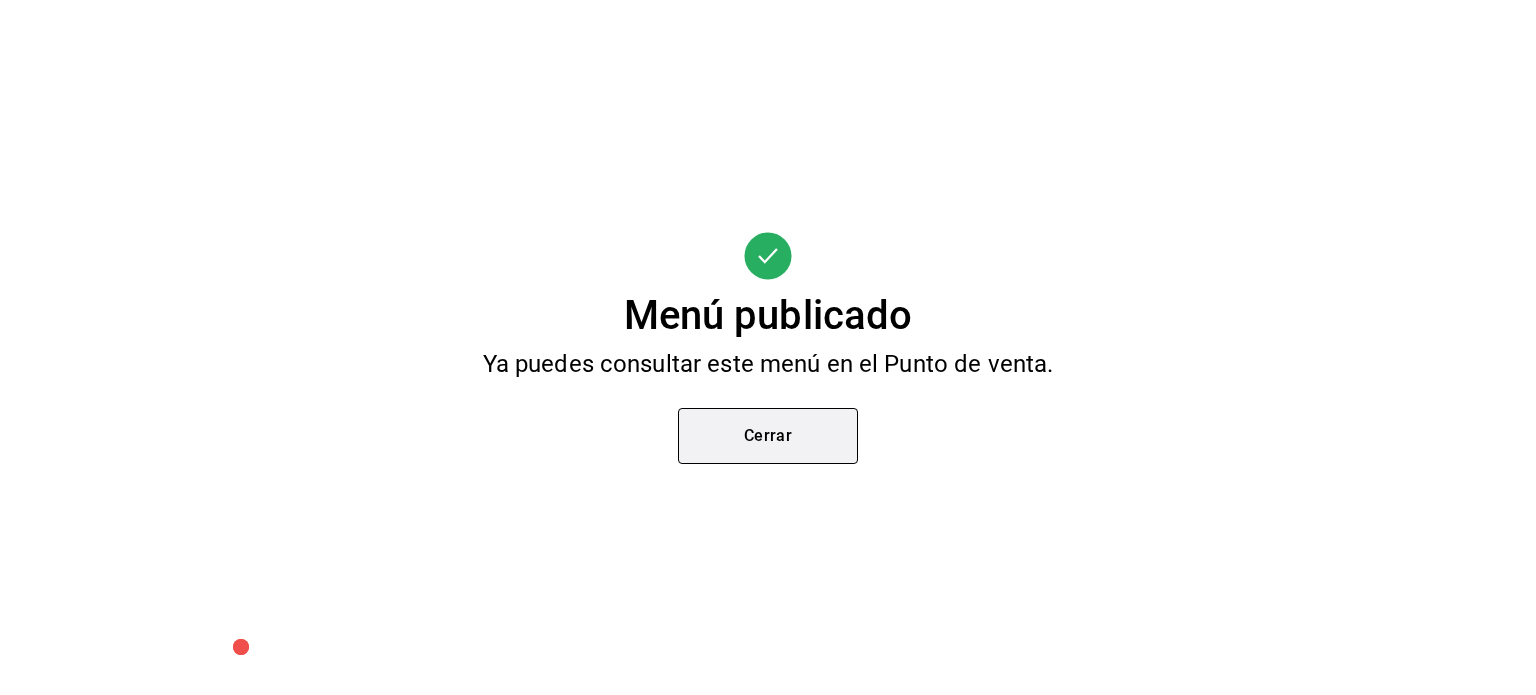 click on "Cerrar" at bounding box center (768, 436) 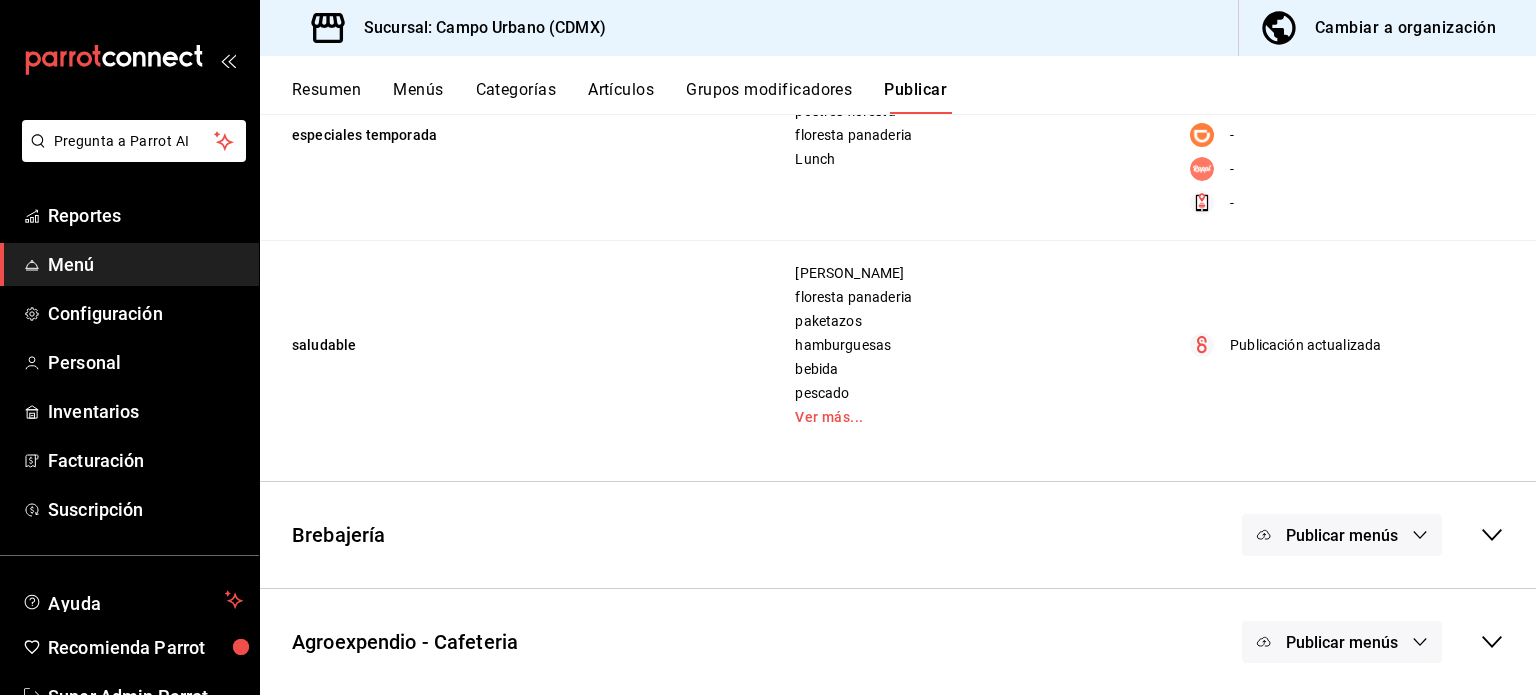 scroll, scrollTop: 0, scrollLeft: 0, axis: both 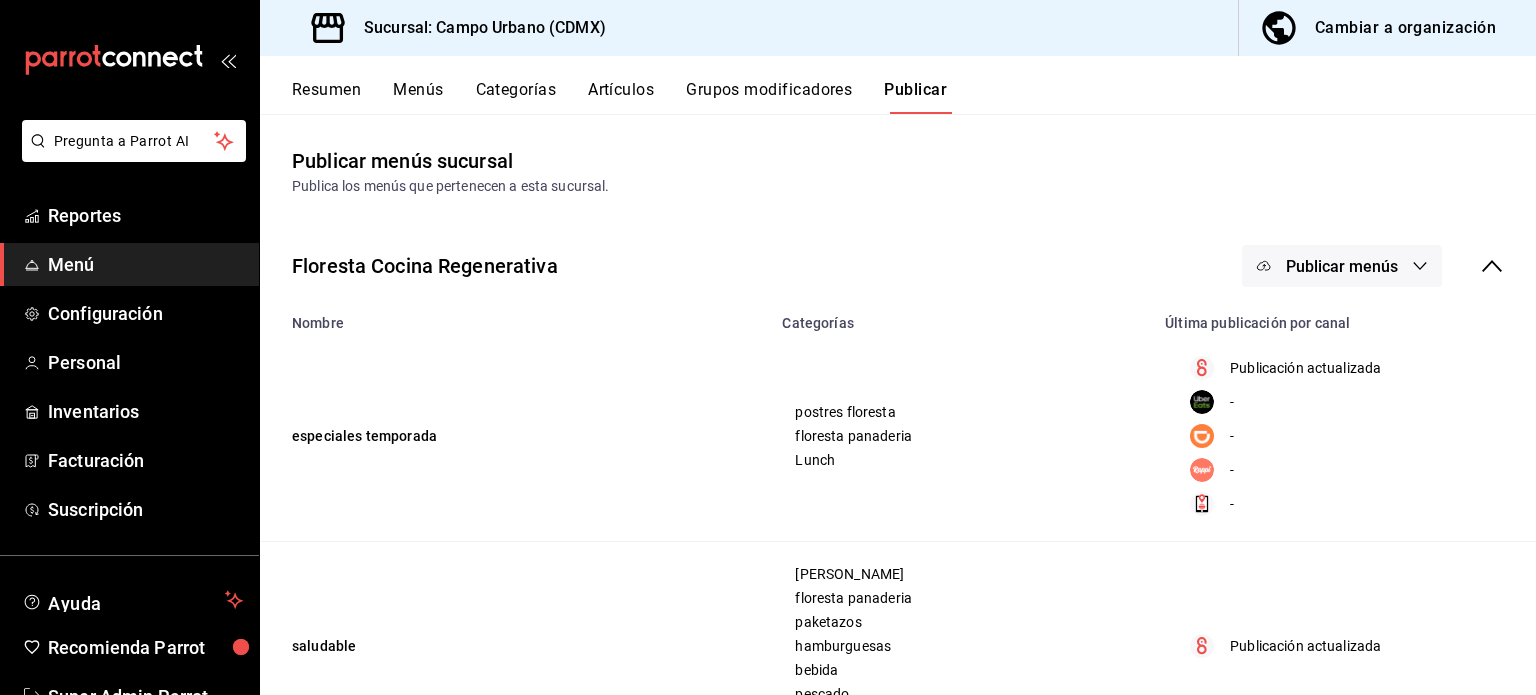 click 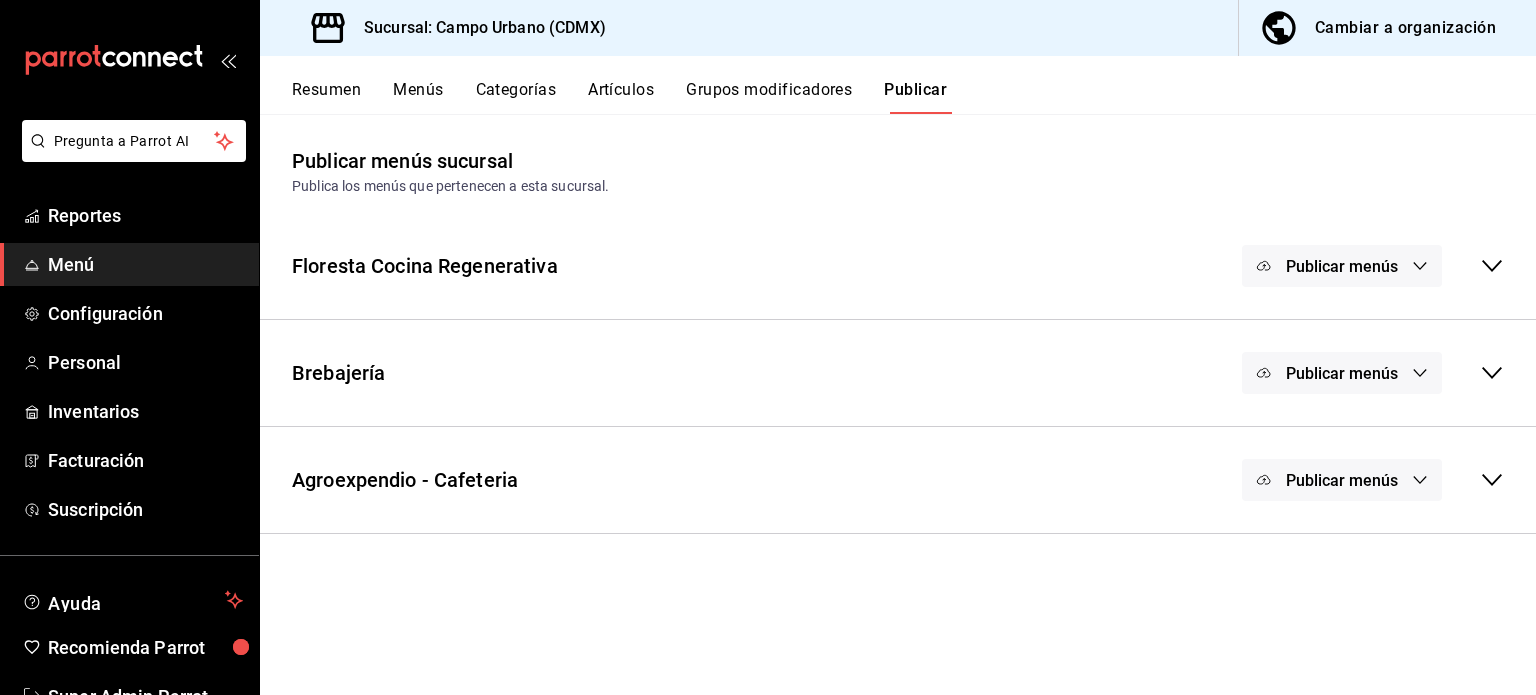 click 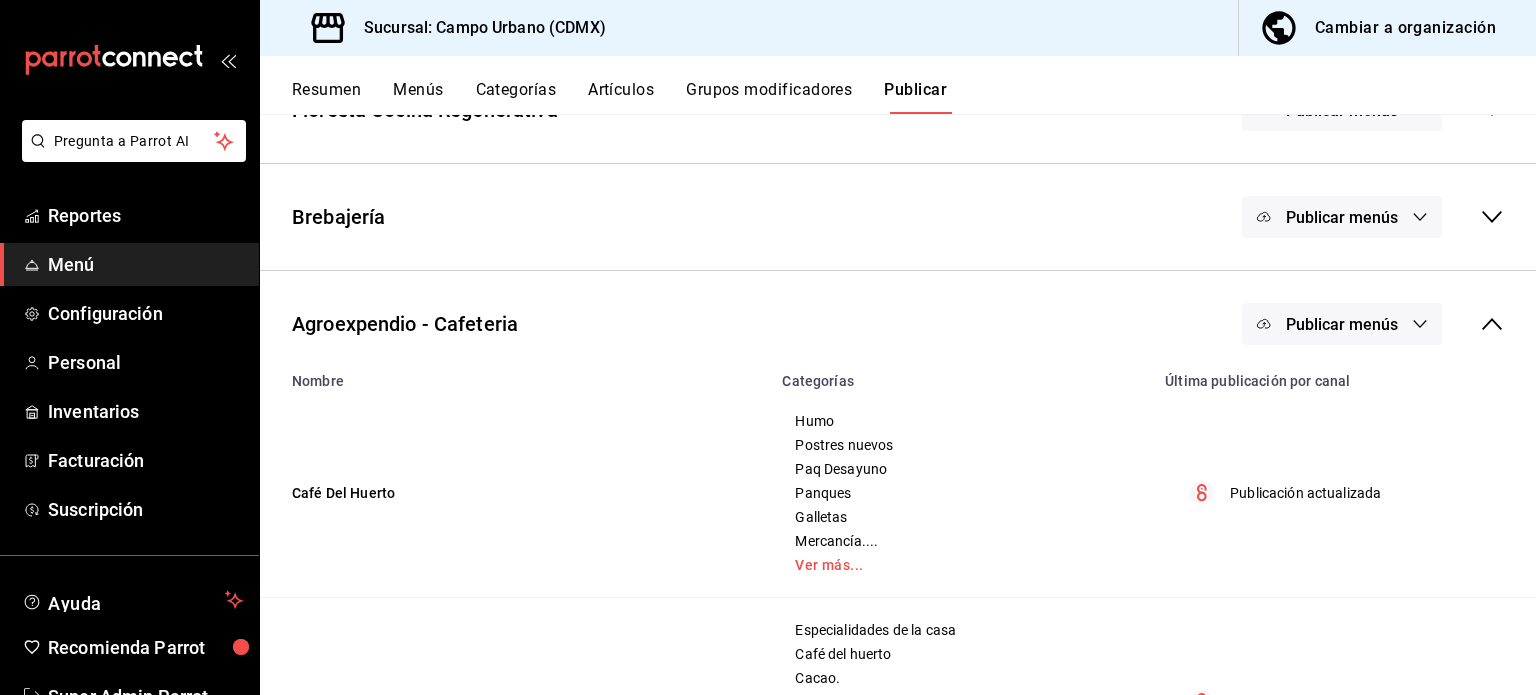 scroll, scrollTop: 300, scrollLeft: 0, axis: vertical 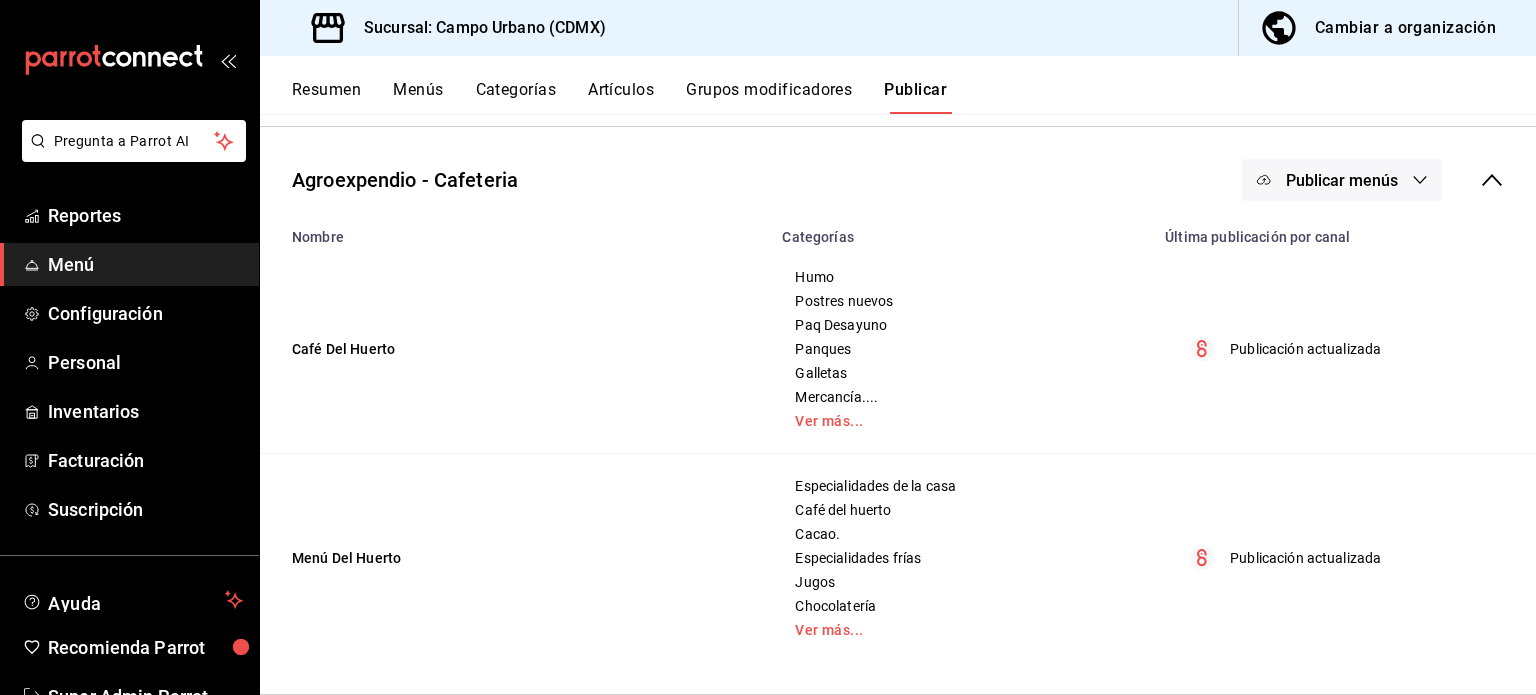 click on "Publicar menús" at bounding box center [1342, 180] 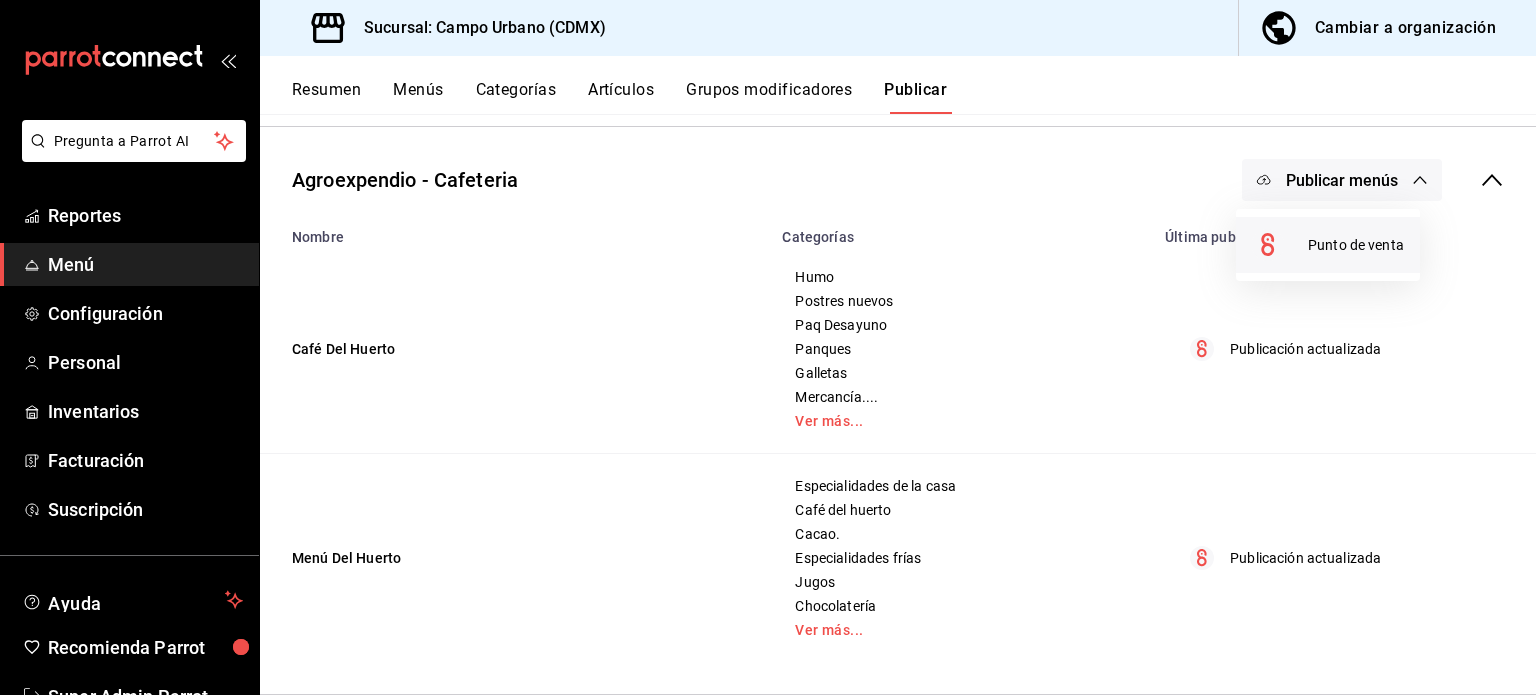 click on "Punto de venta" at bounding box center (1356, 245) 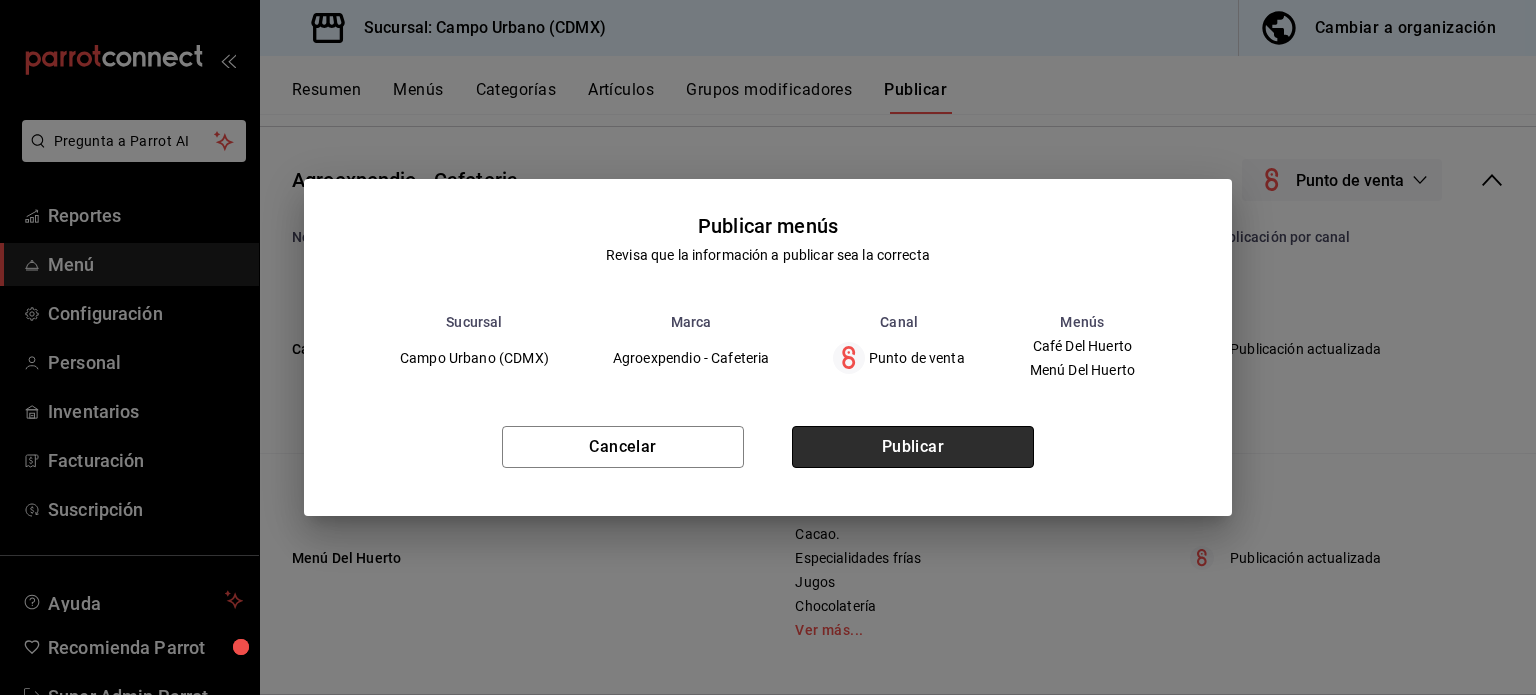 click on "Publicar" at bounding box center (913, 447) 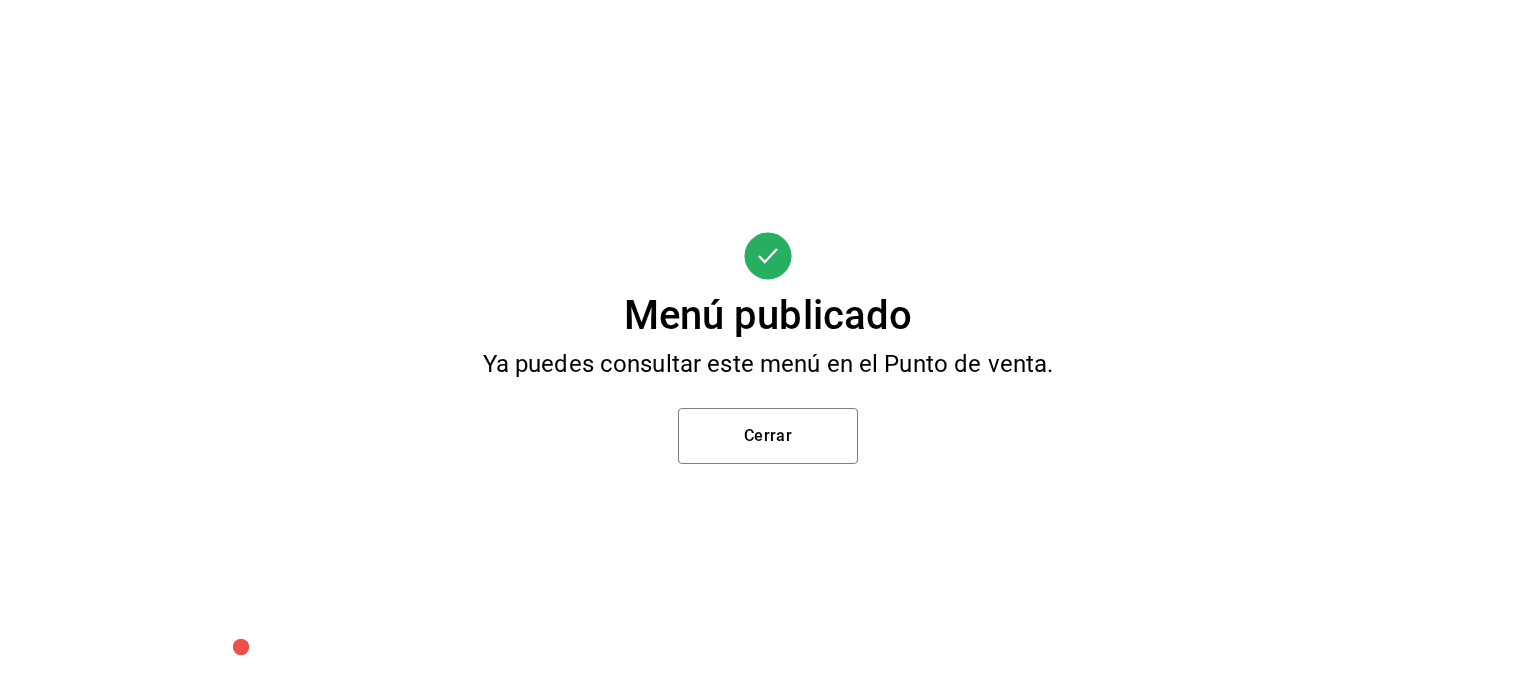 scroll, scrollTop: 104, scrollLeft: 0, axis: vertical 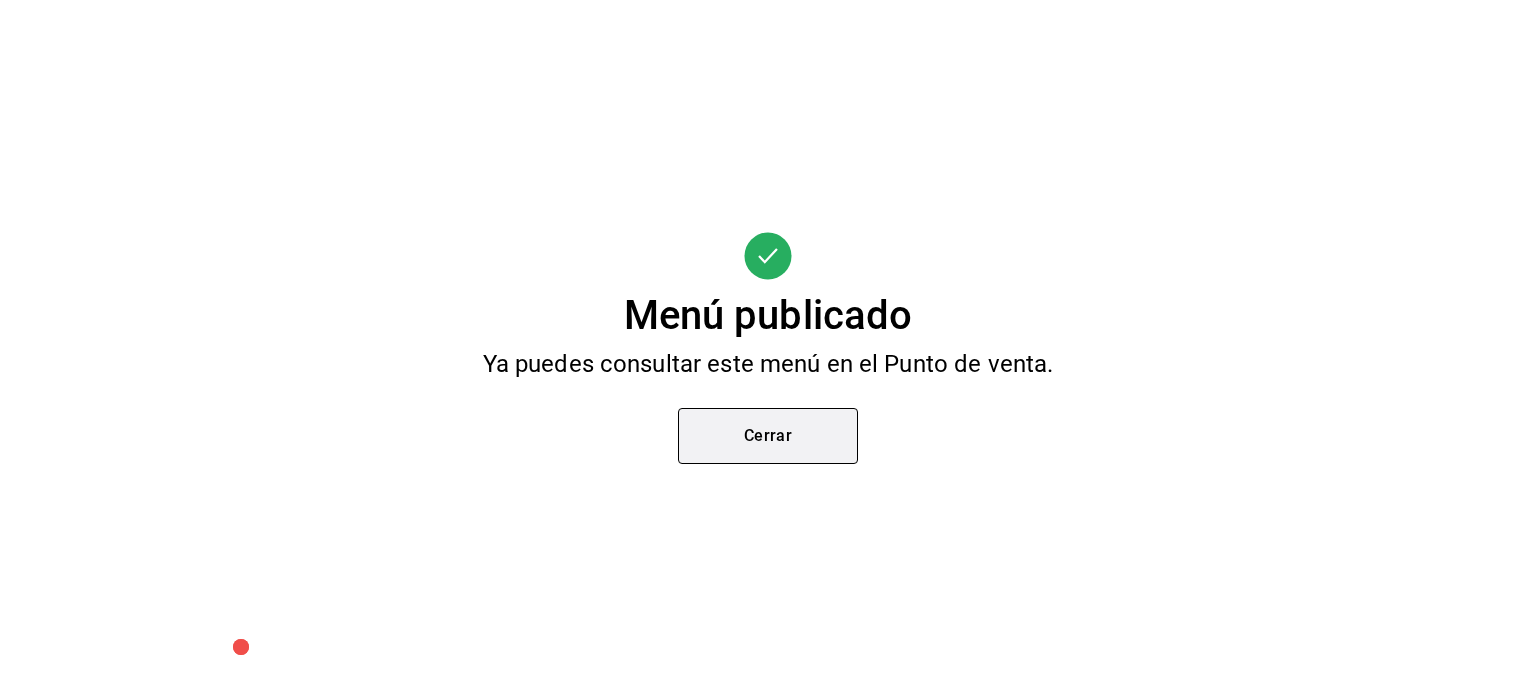click on "Cerrar" at bounding box center (768, 436) 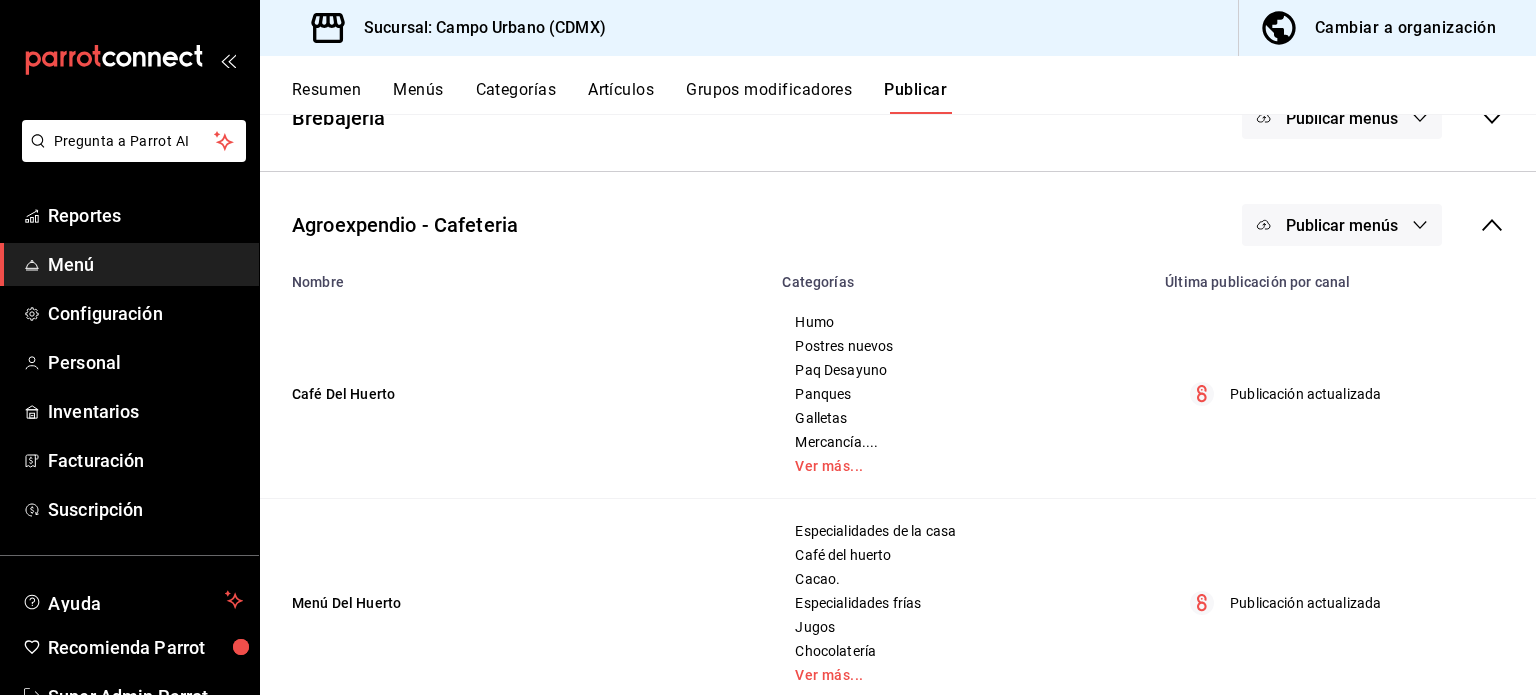 scroll, scrollTop: 300, scrollLeft: 0, axis: vertical 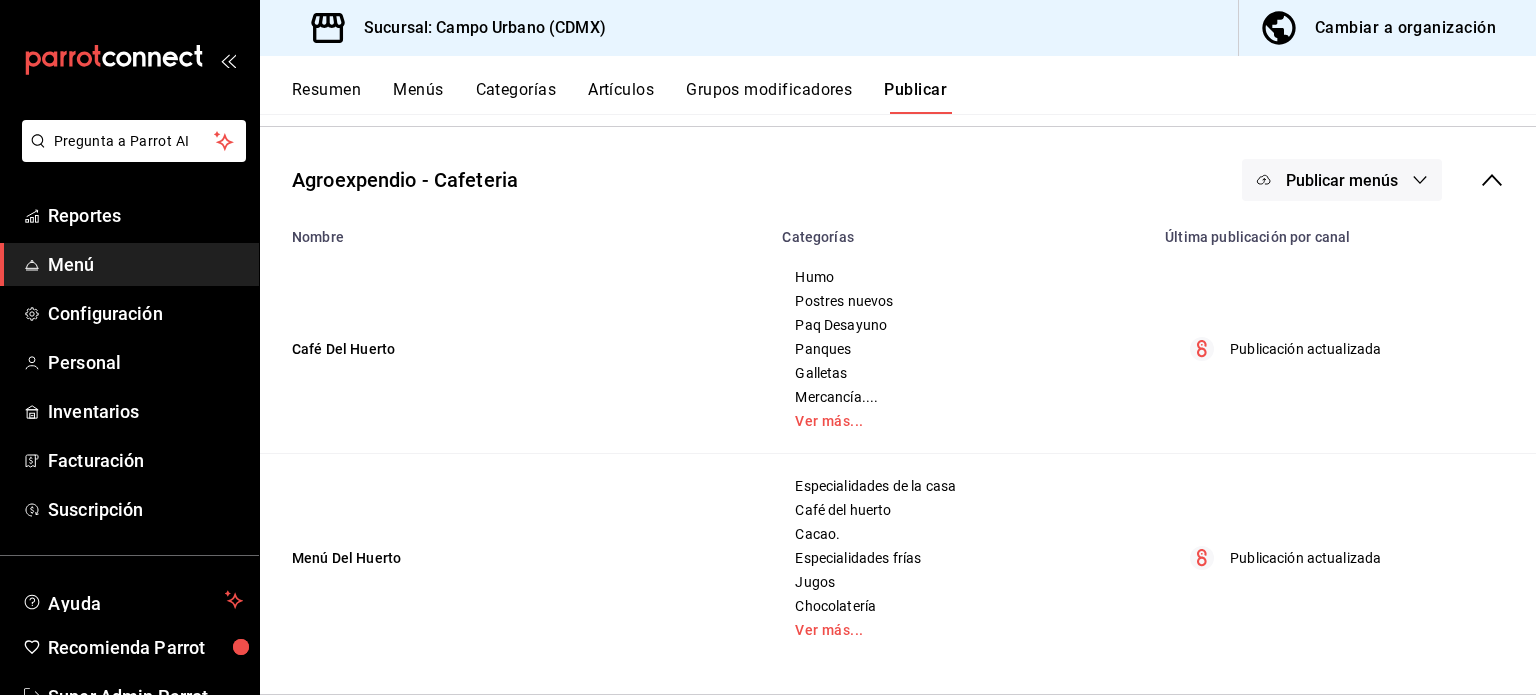 click on "Resumen" at bounding box center [326, 97] 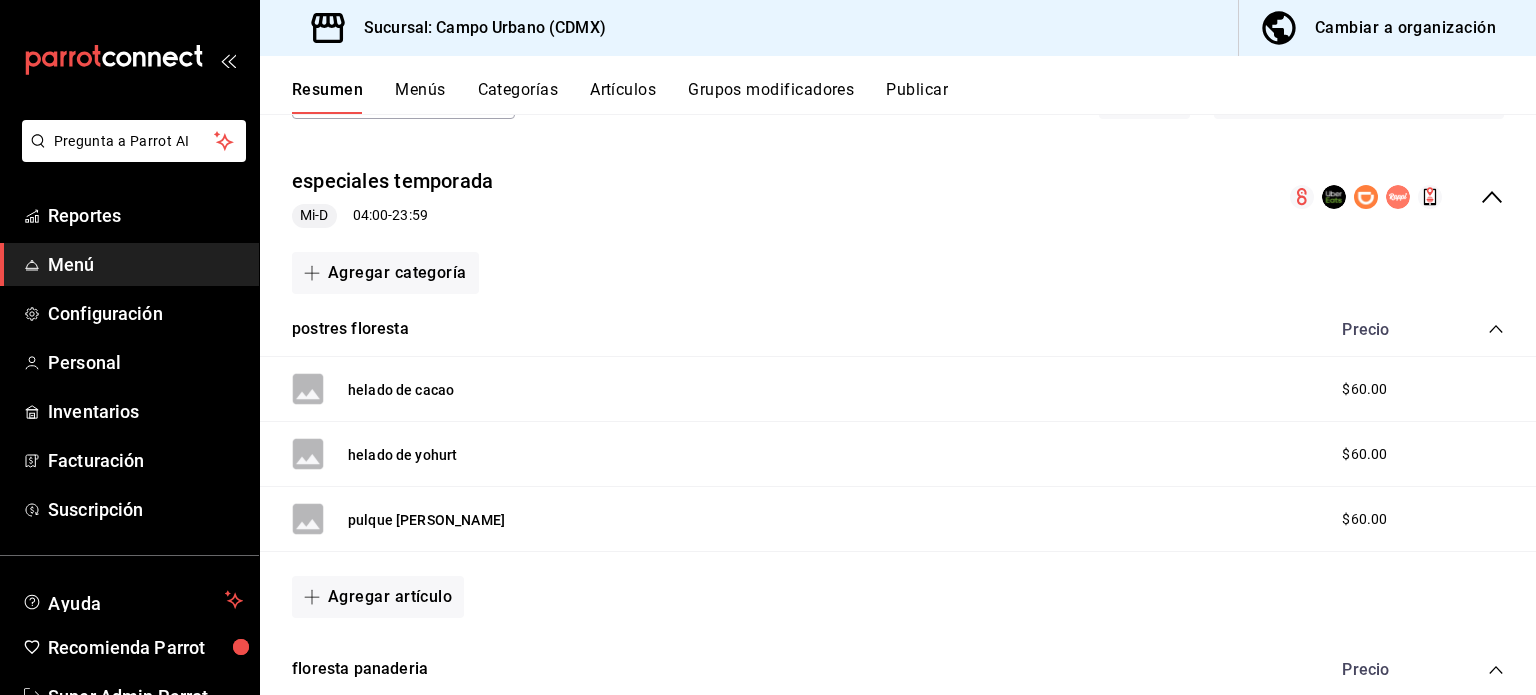 scroll, scrollTop: 0, scrollLeft: 0, axis: both 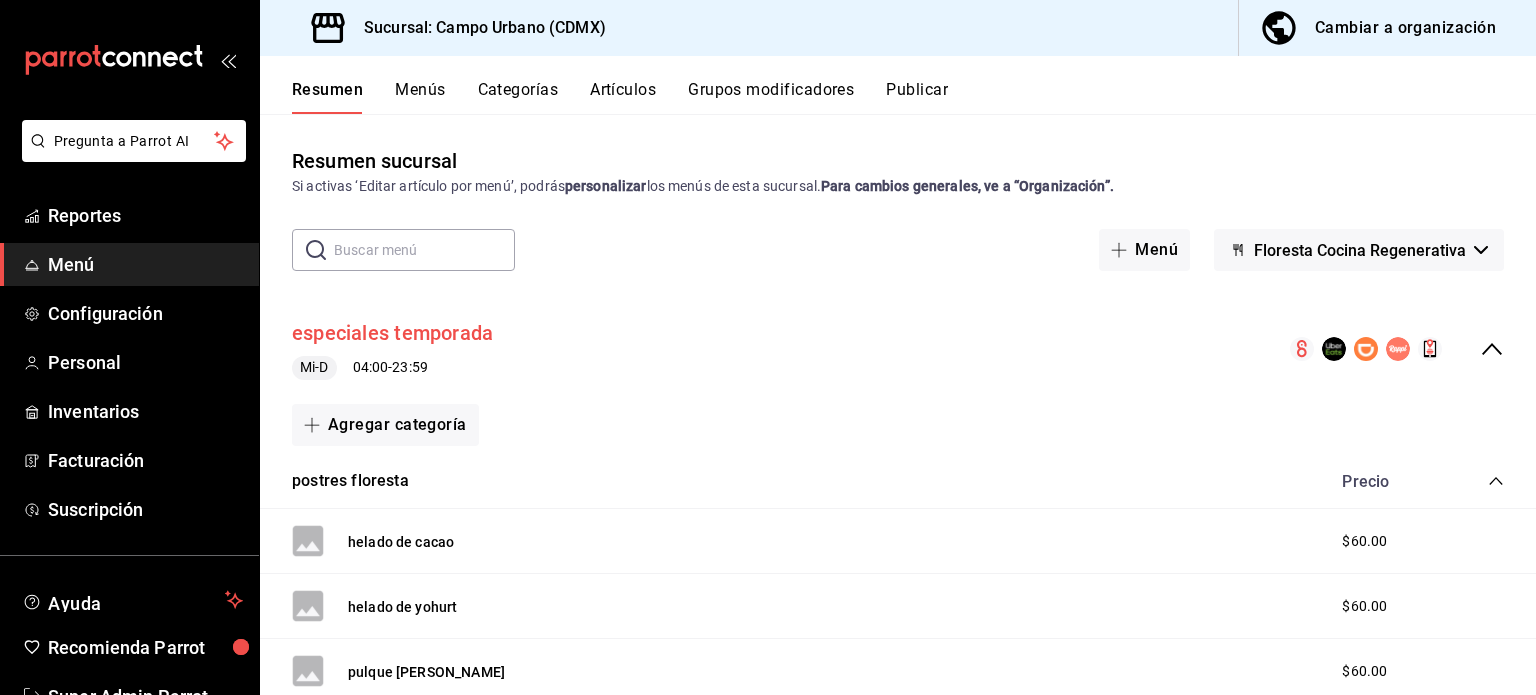 click on "especiales temporada" at bounding box center (392, 333) 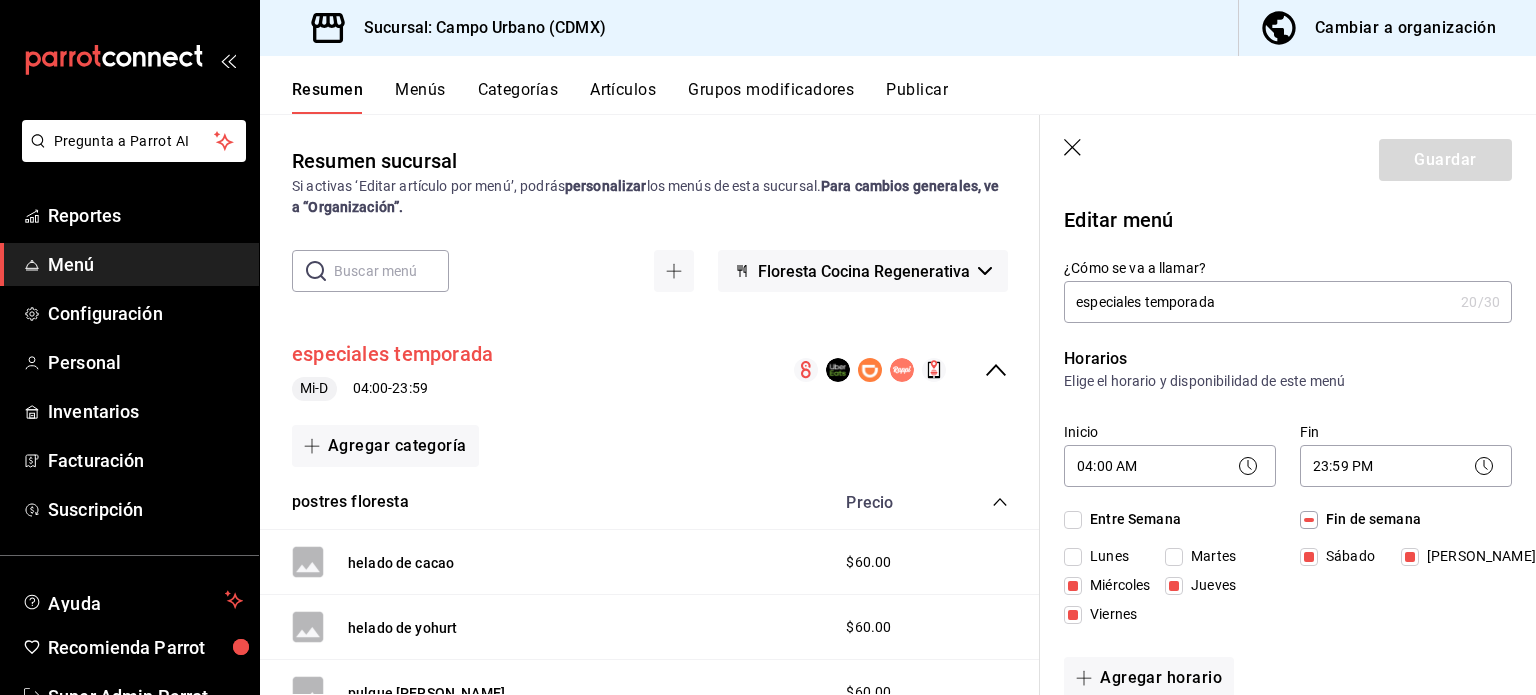 click on "especiales temporada" at bounding box center (392, 354) 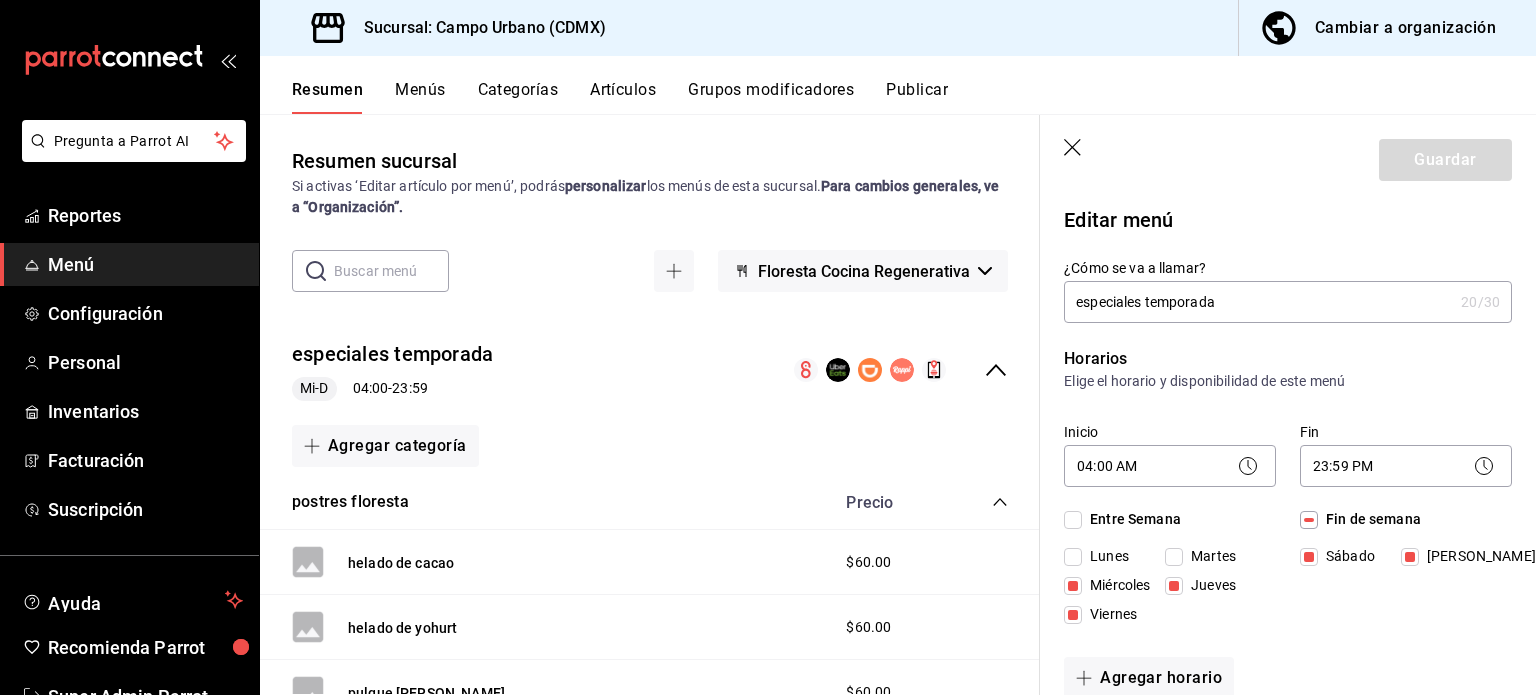 click on "Floresta Cocina Regenerativa" at bounding box center [864, 271] 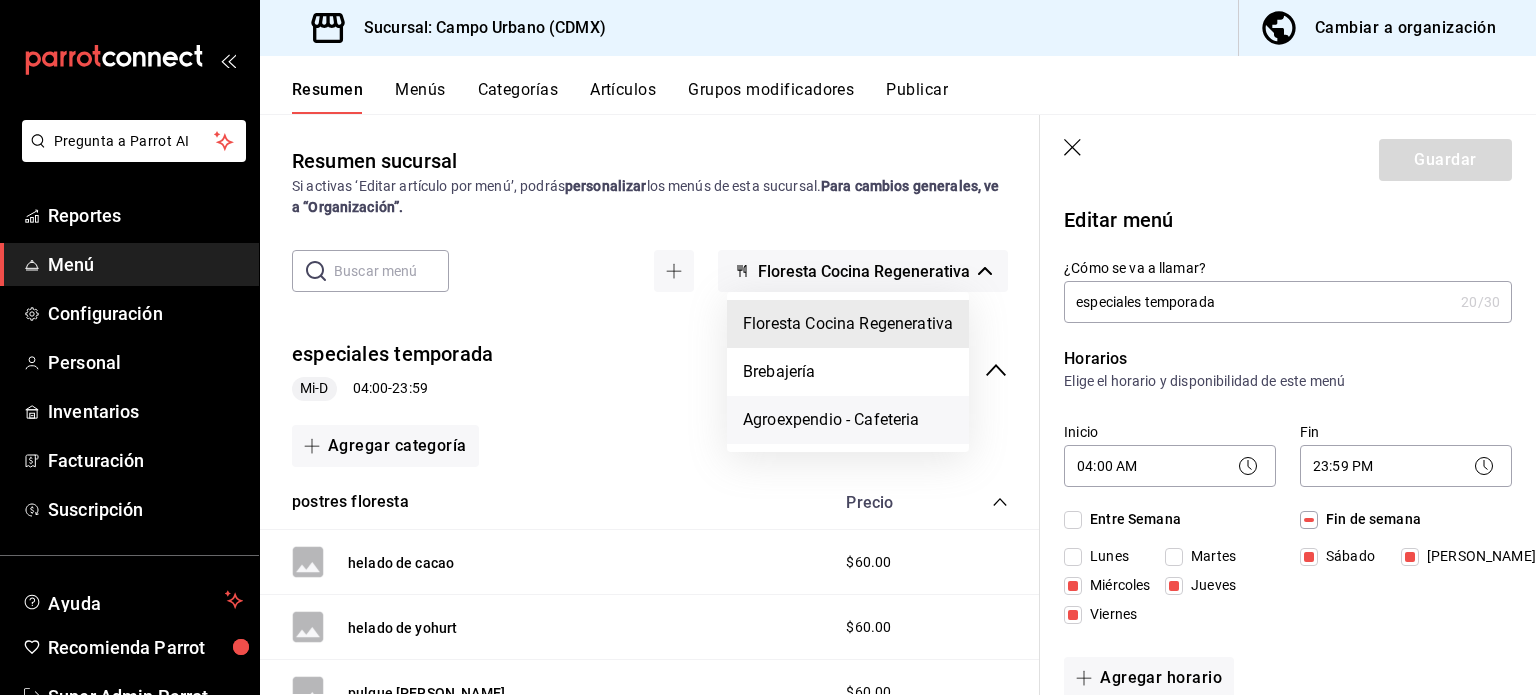click on "Agroexpendio - Cafeteria" at bounding box center [848, 420] 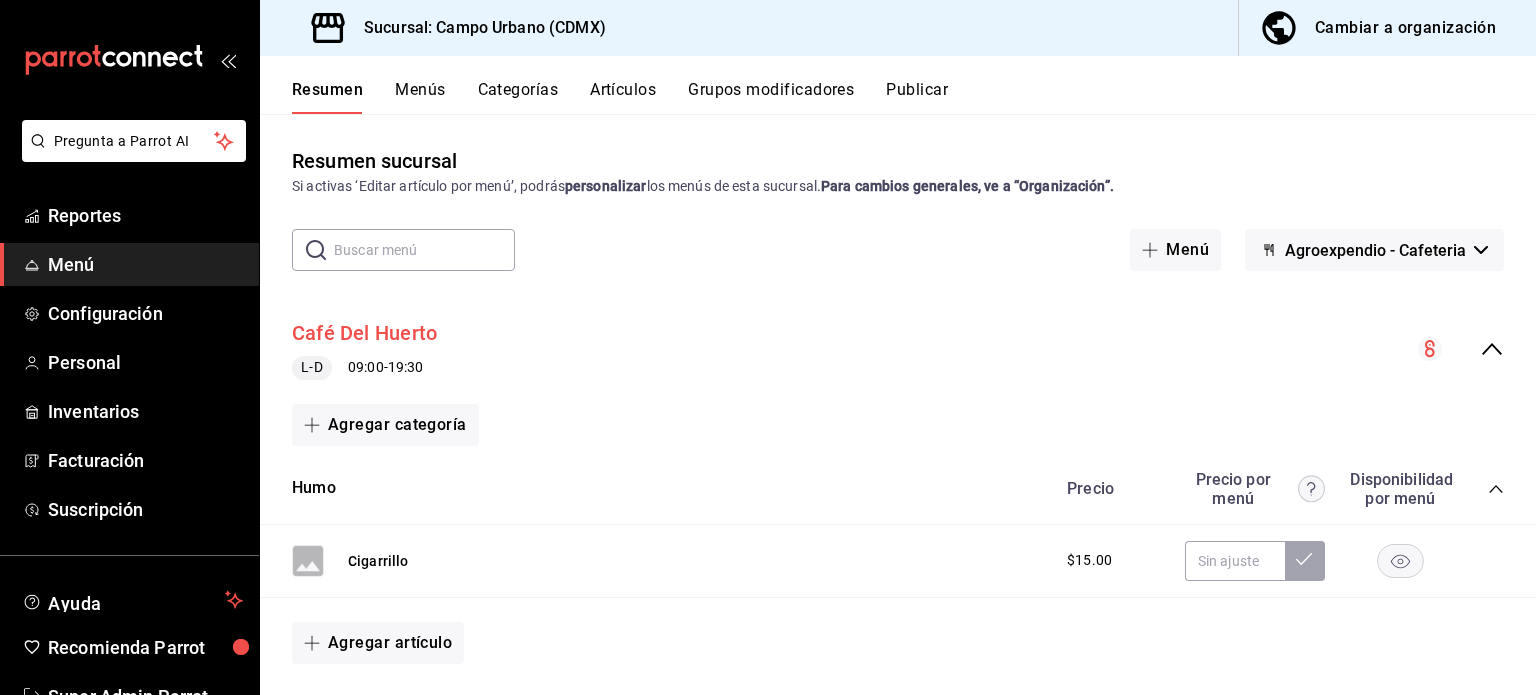 click on "Café Del Huerto" at bounding box center (364, 333) 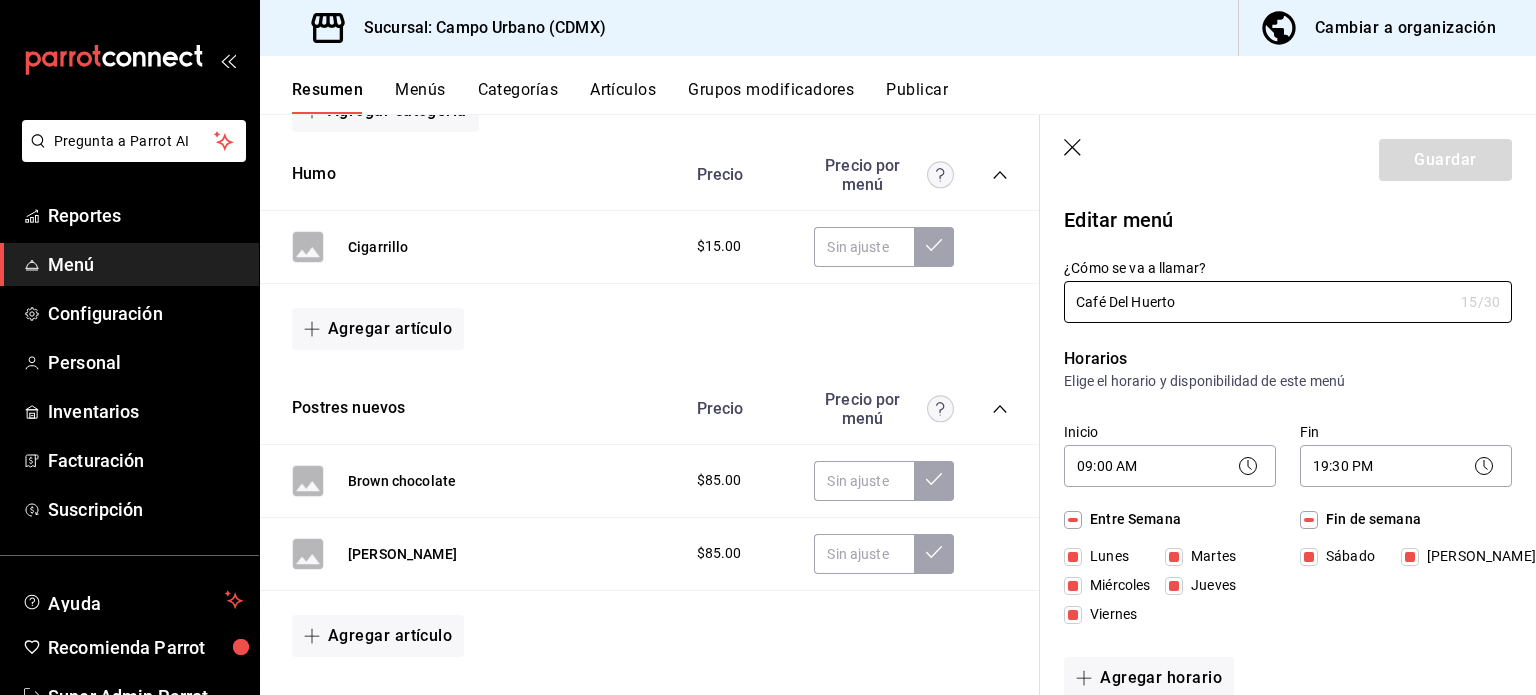 scroll, scrollTop: 342, scrollLeft: 0, axis: vertical 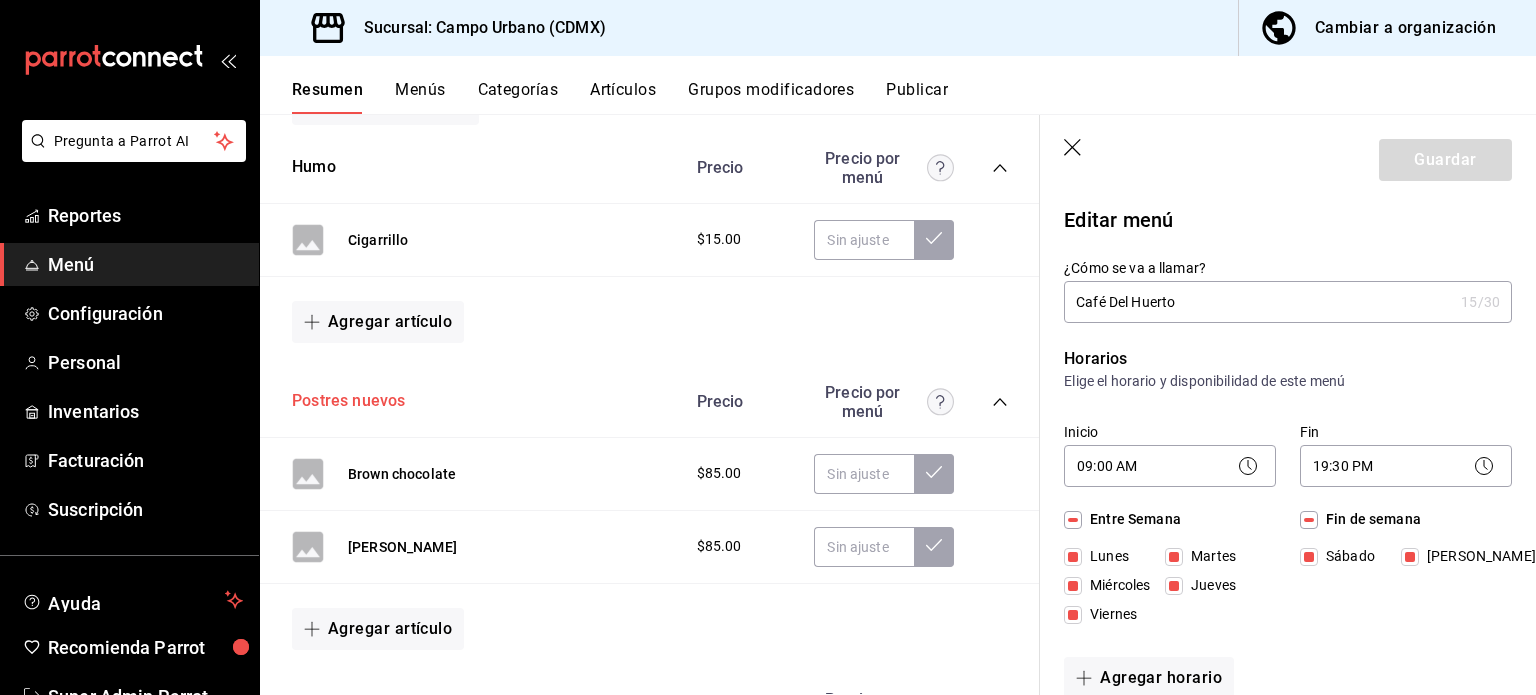 click on "Postres nuevos" at bounding box center [348, 401] 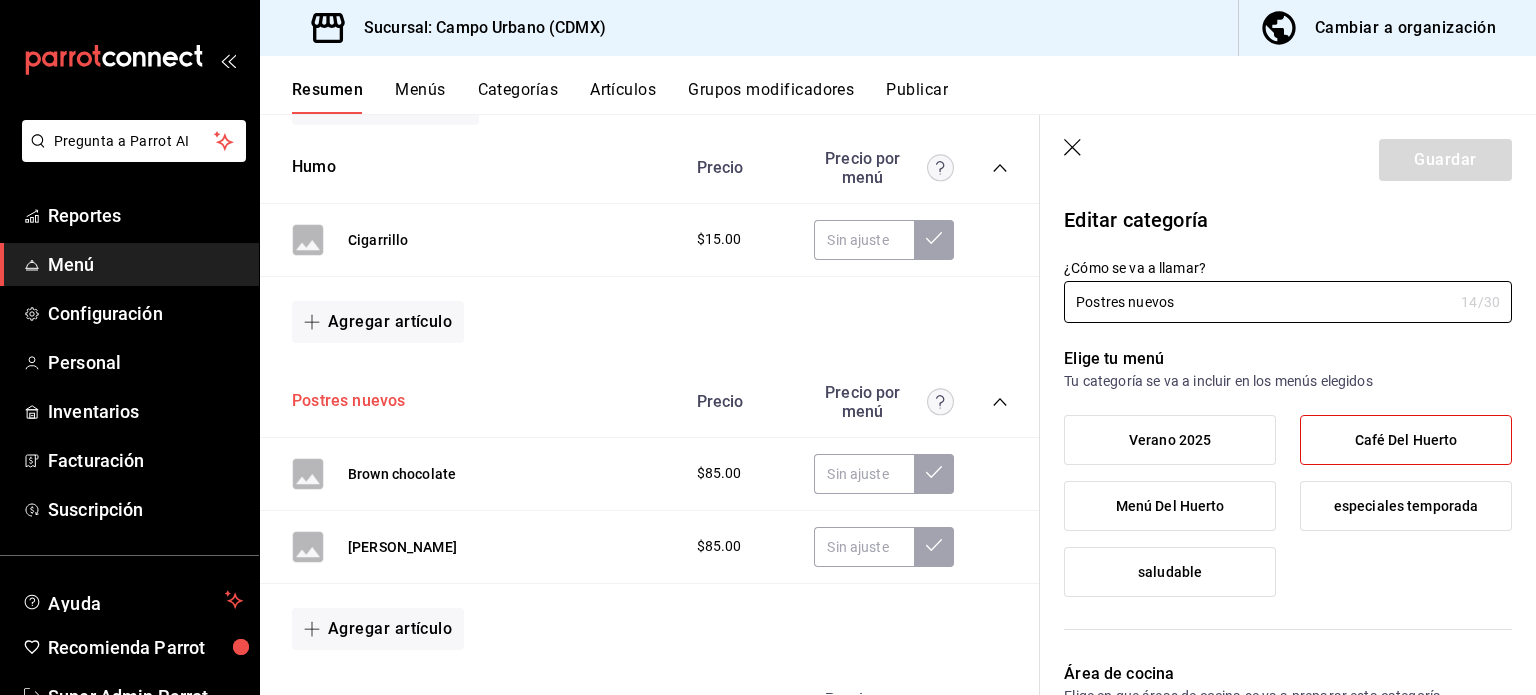 type on "2ced8c68-a3eb-4239-a92c-71082c8e023d" 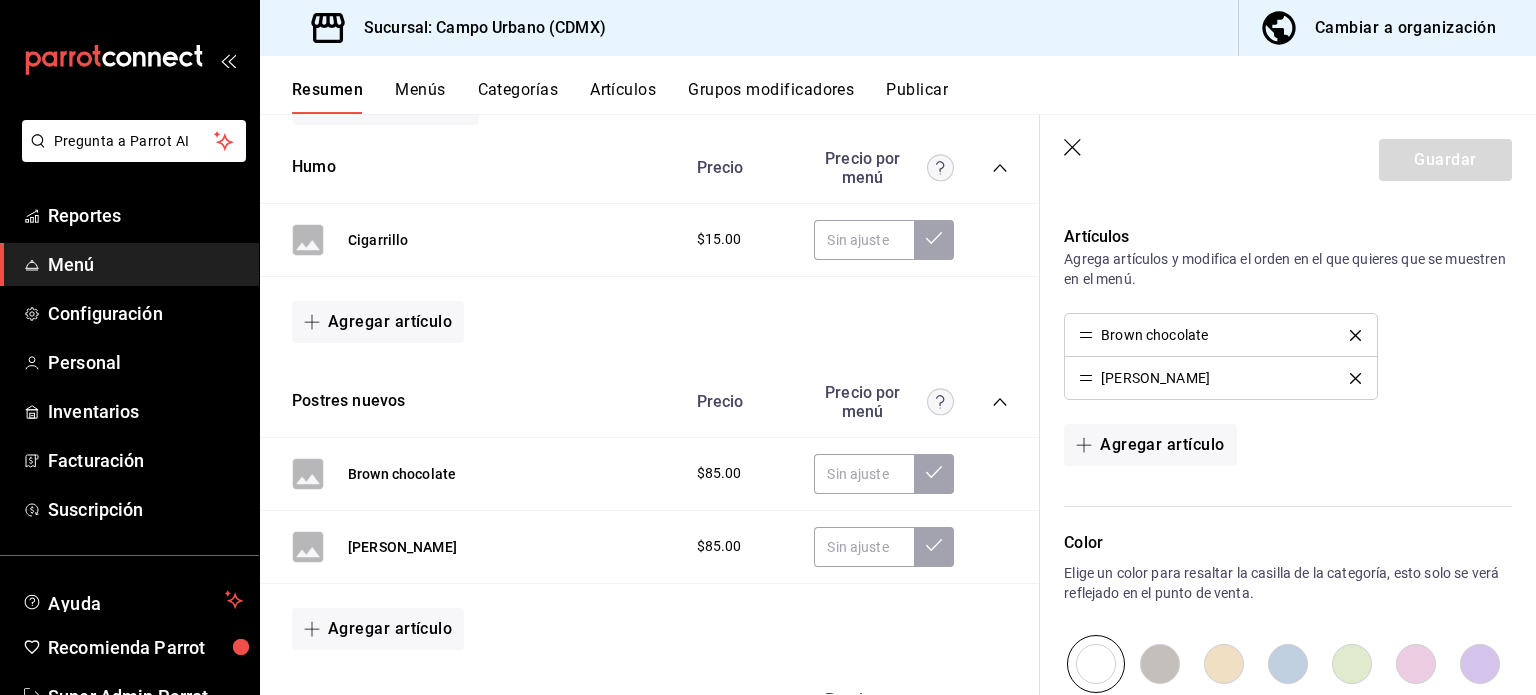 scroll, scrollTop: 859, scrollLeft: 0, axis: vertical 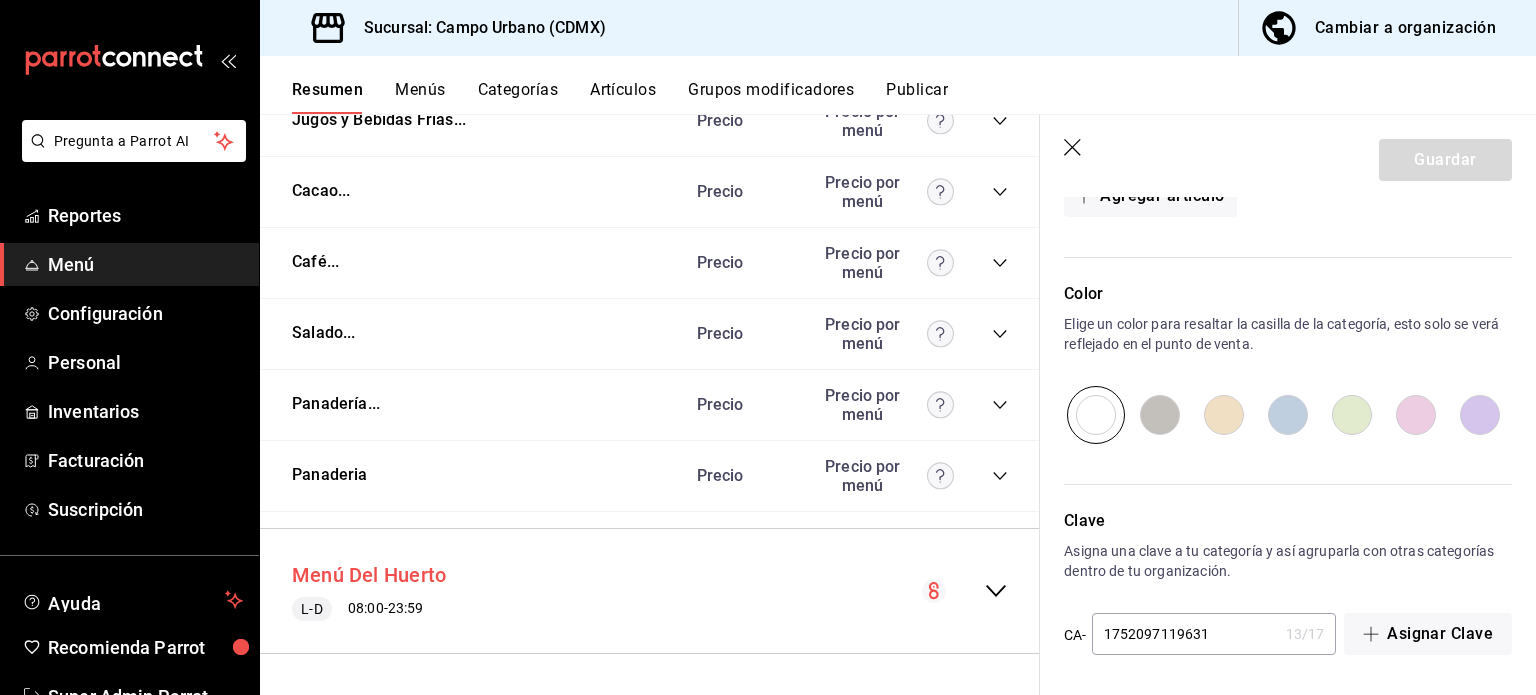 click on "Menú Del Huerto" at bounding box center (369, 575) 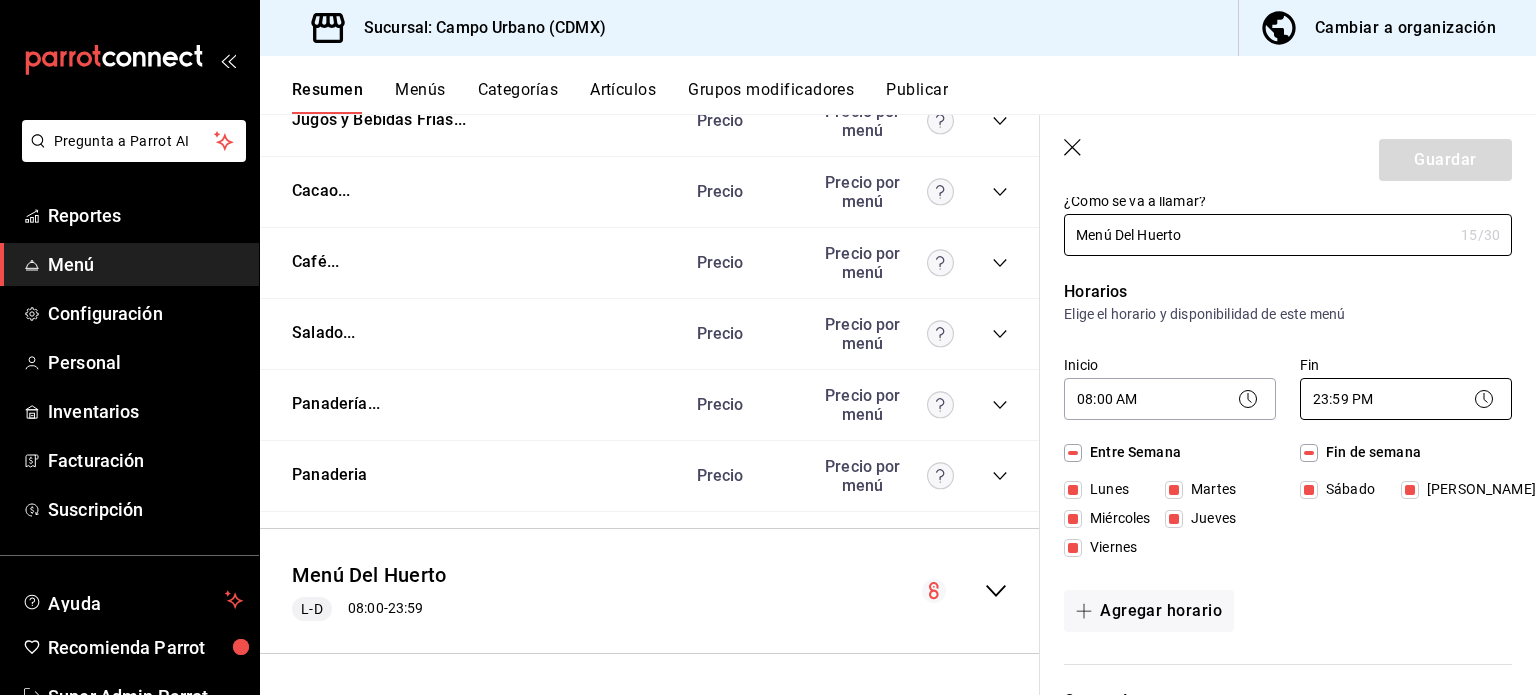 scroll, scrollTop: 0, scrollLeft: 0, axis: both 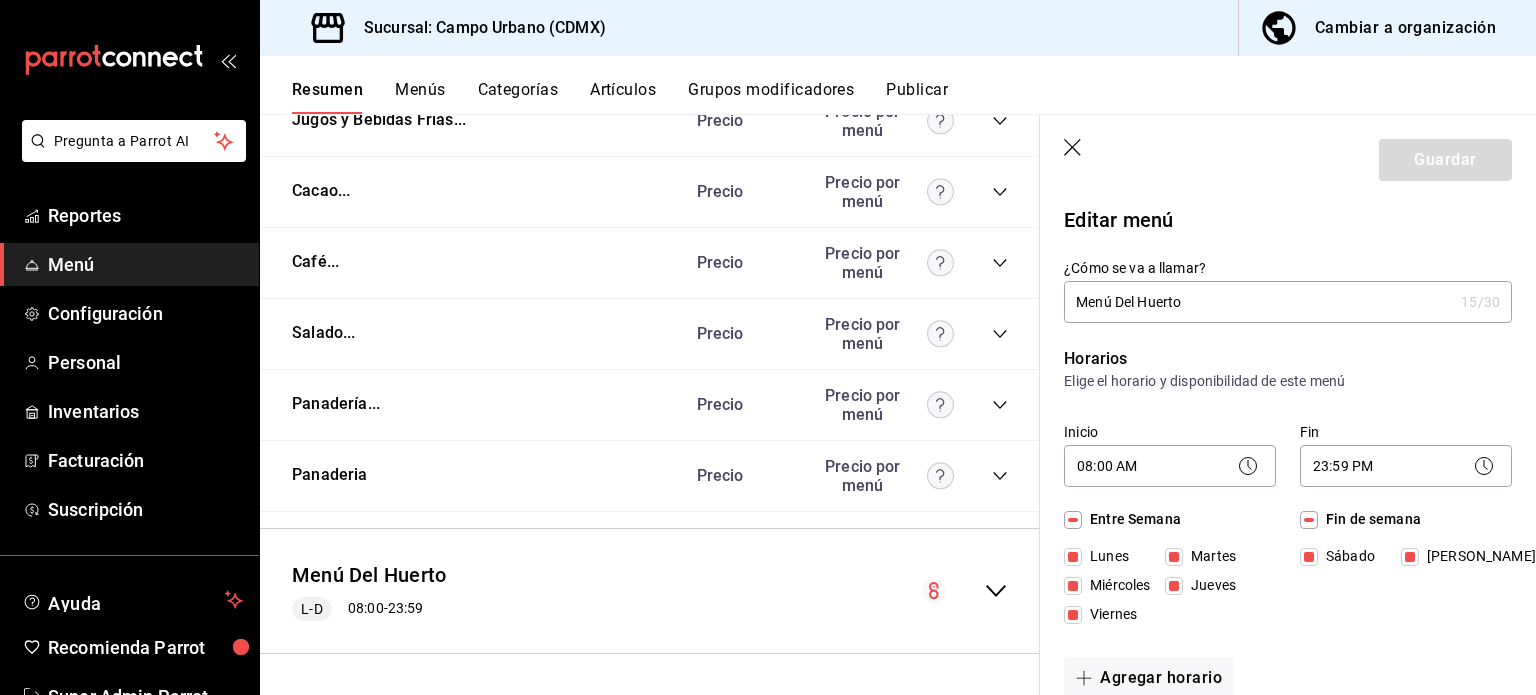 click on "Publicar" at bounding box center [917, 97] 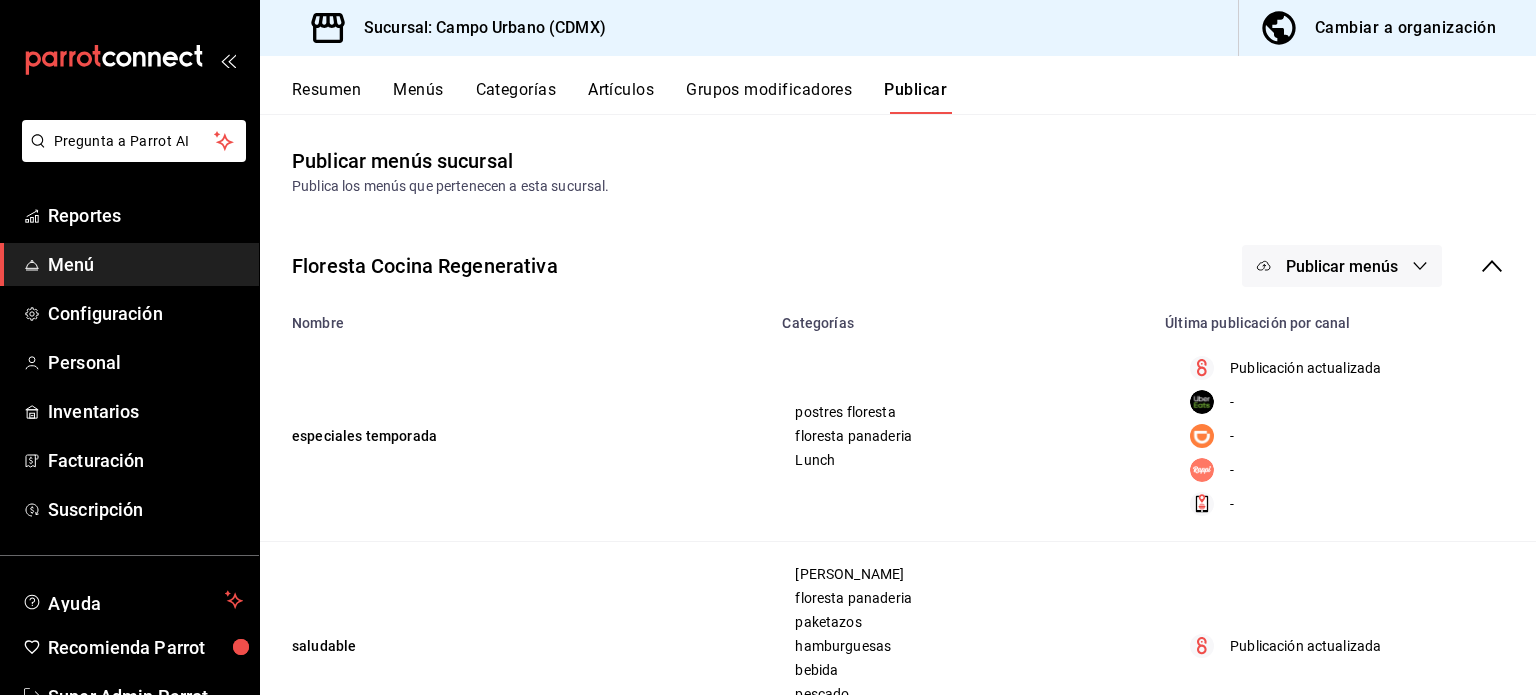 click 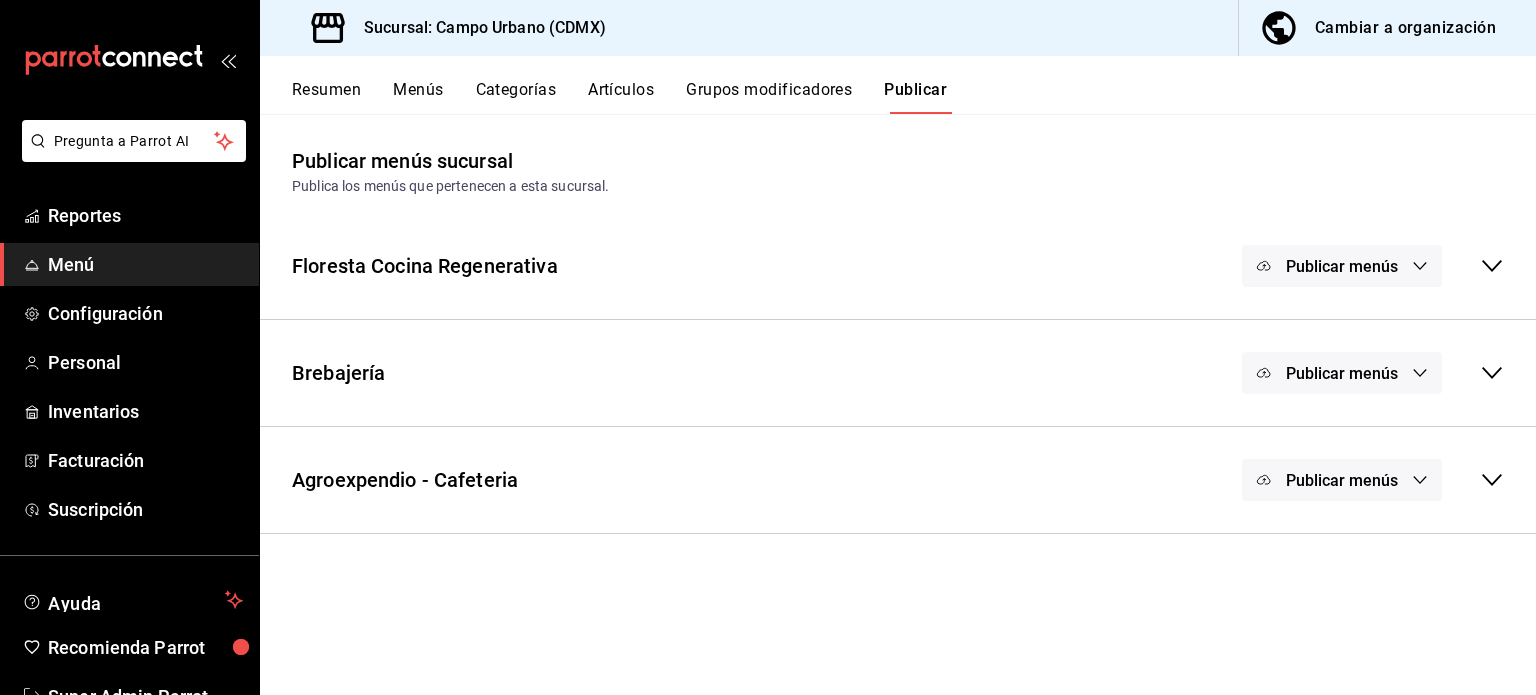 click on "Publicar menús" at bounding box center [1342, 480] 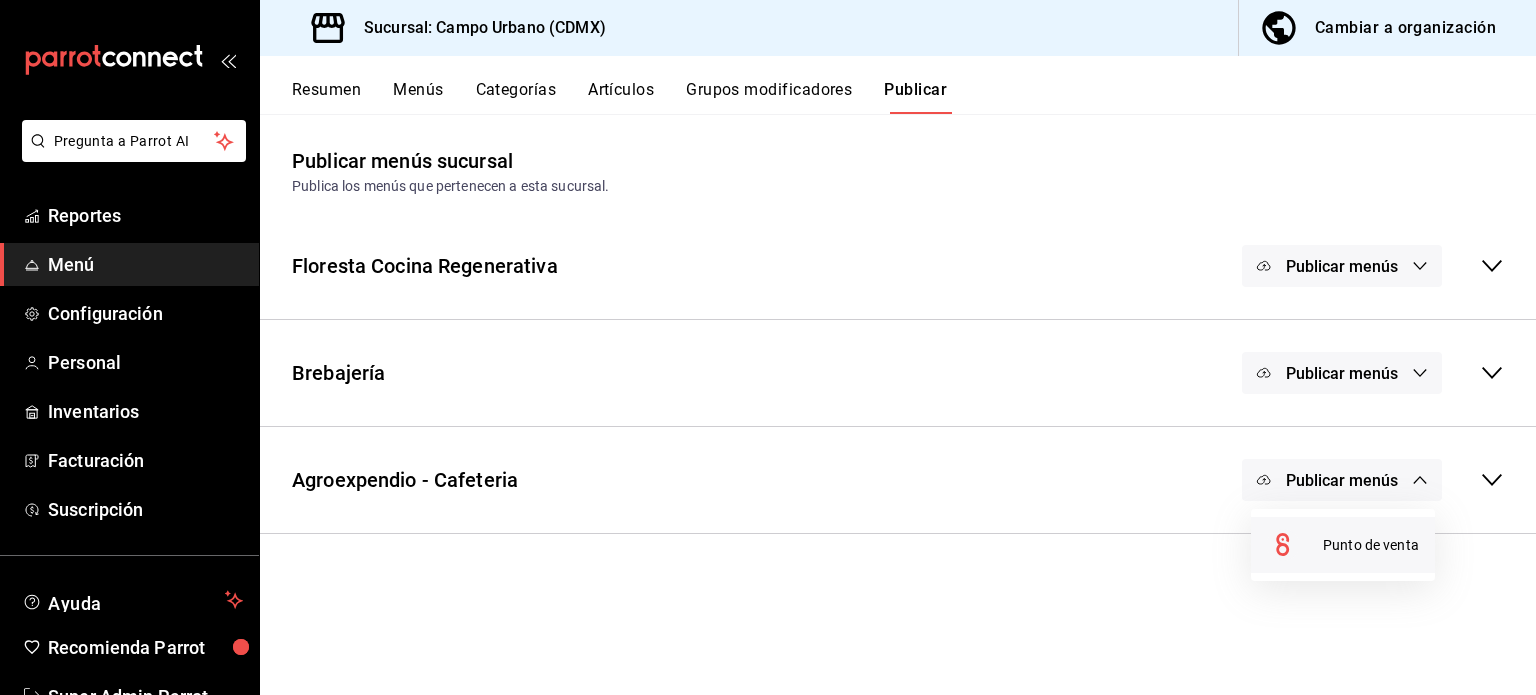 click at bounding box center [1295, 545] 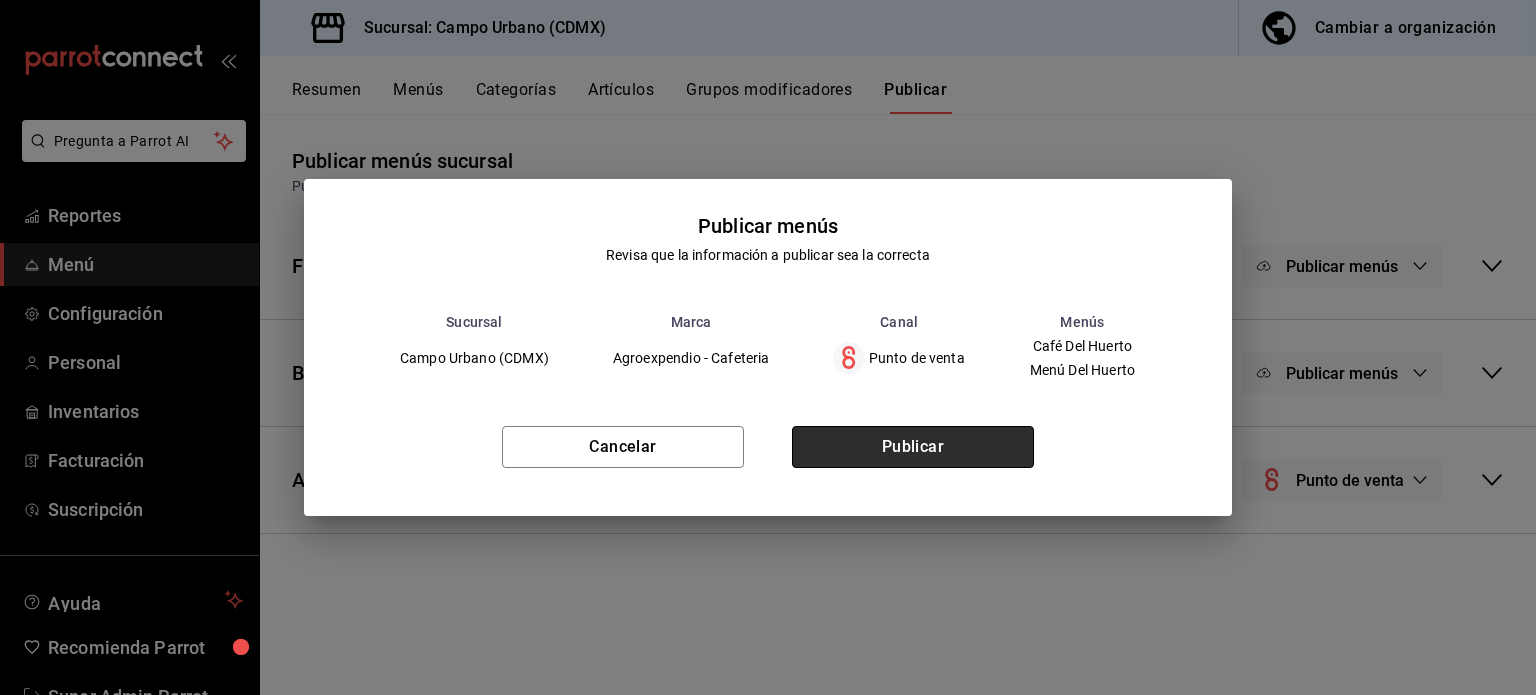 click on "Publicar" at bounding box center [913, 447] 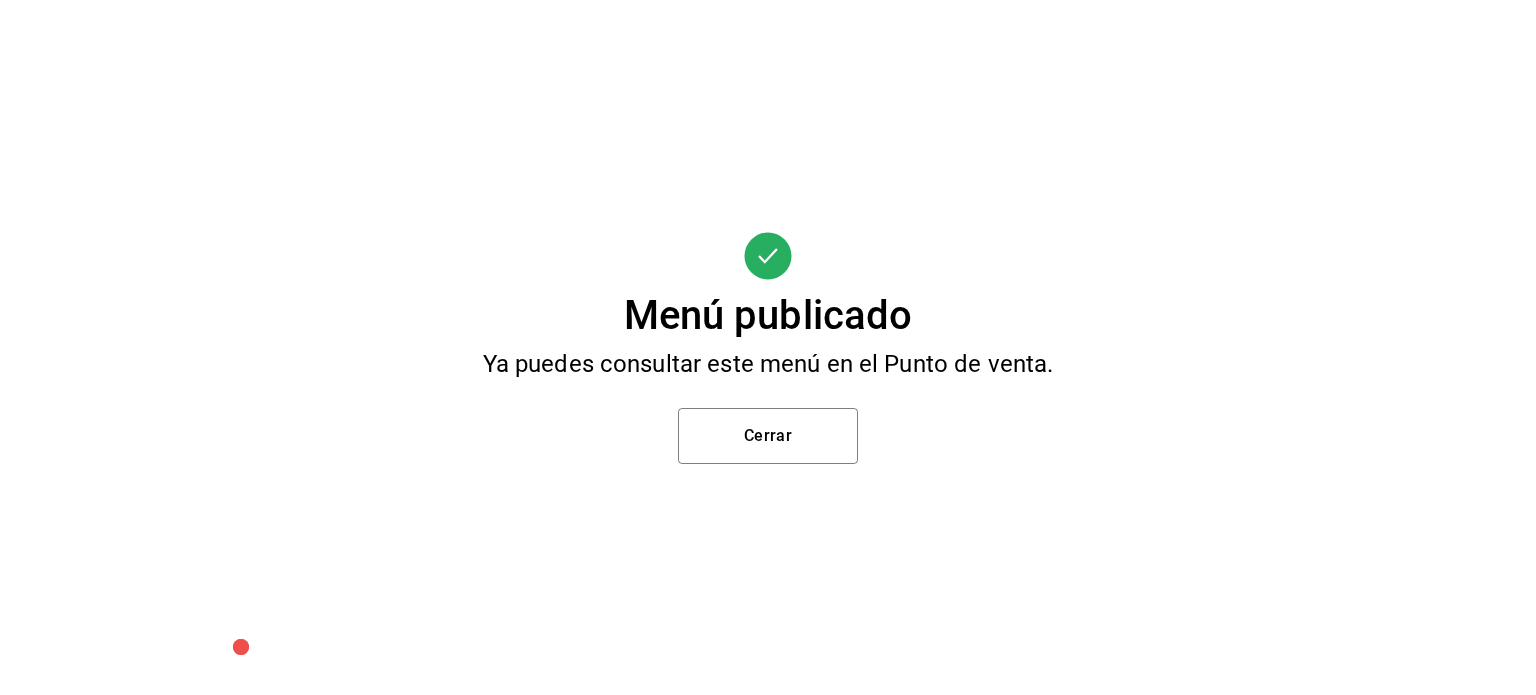 scroll, scrollTop: 104, scrollLeft: 0, axis: vertical 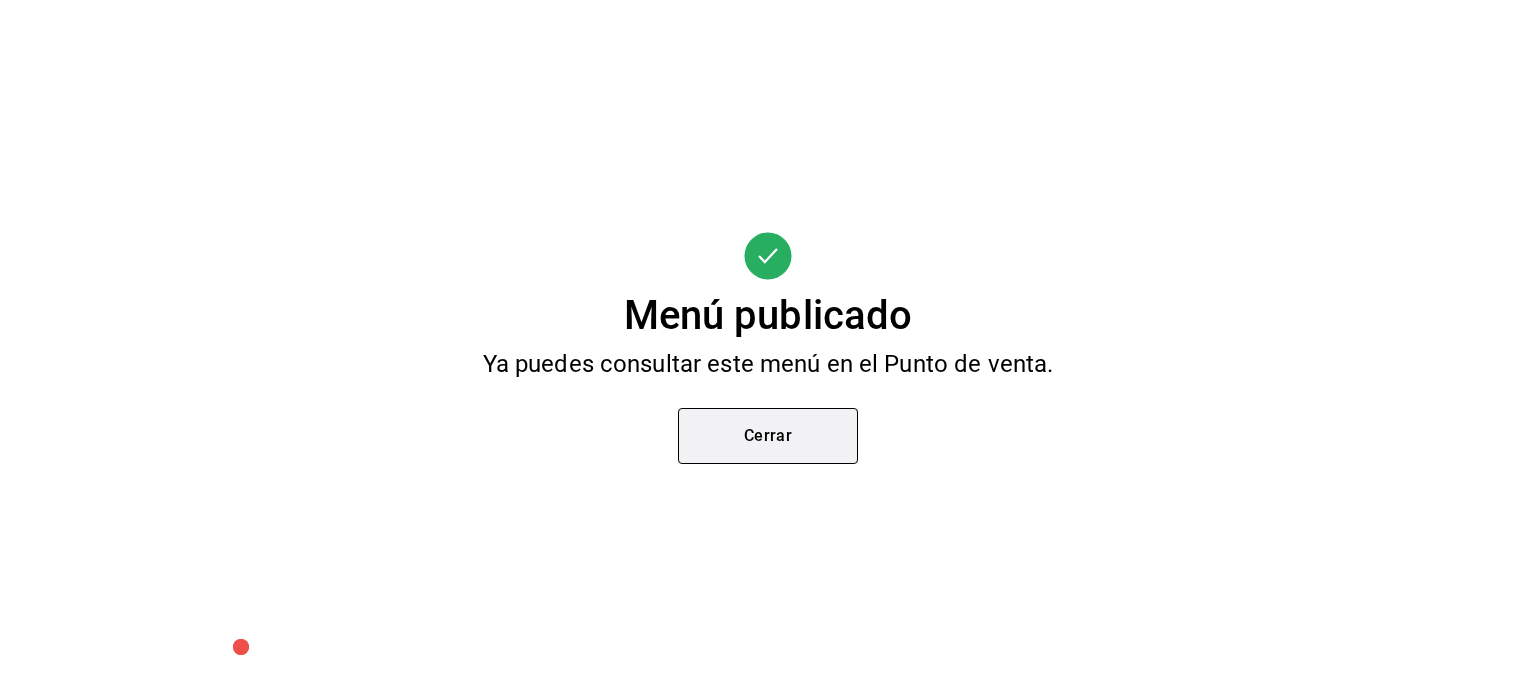 click on "Cerrar" at bounding box center (768, 436) 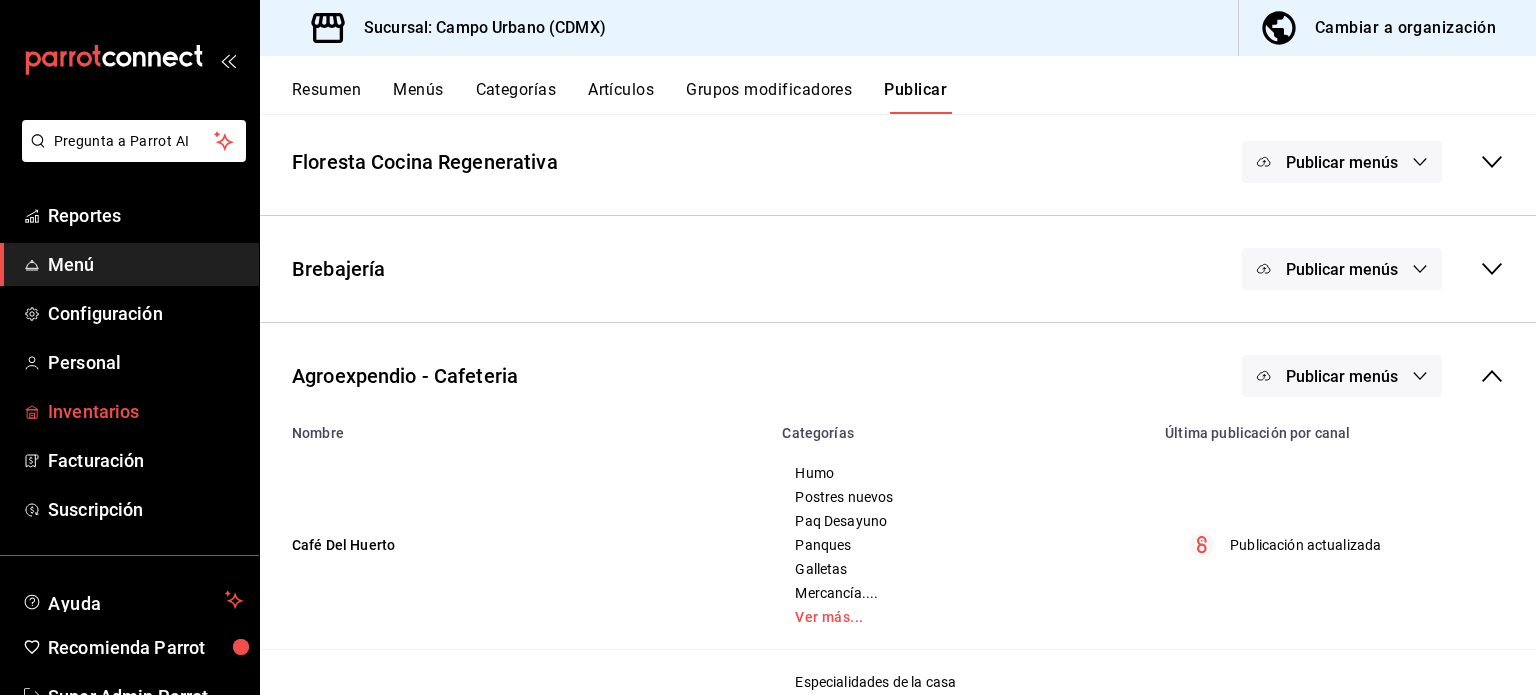 click on "Inventarios" at bounding box center [145, 411] 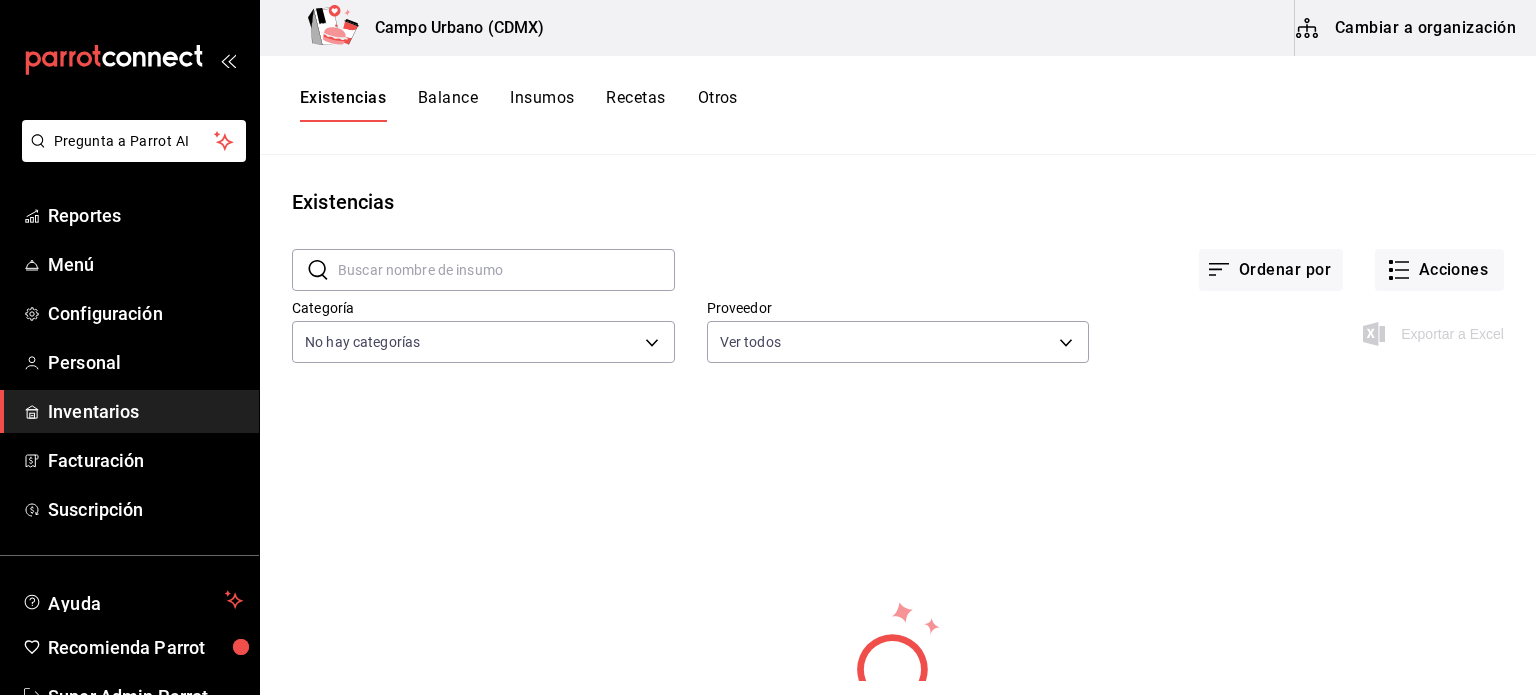 click on "Cambiar a organización" at bounding box center (1407, 28) 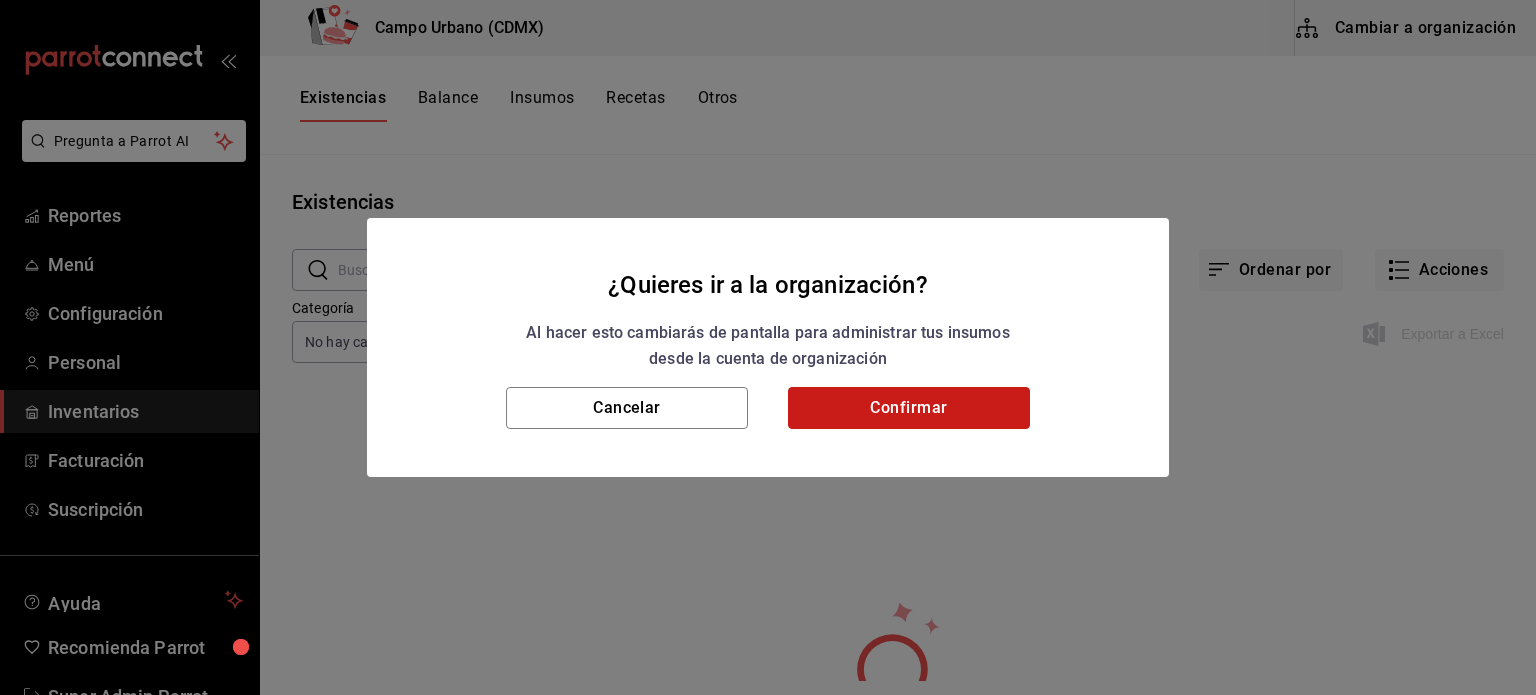 click on "Confirmar" at bounding box center [909, 408] 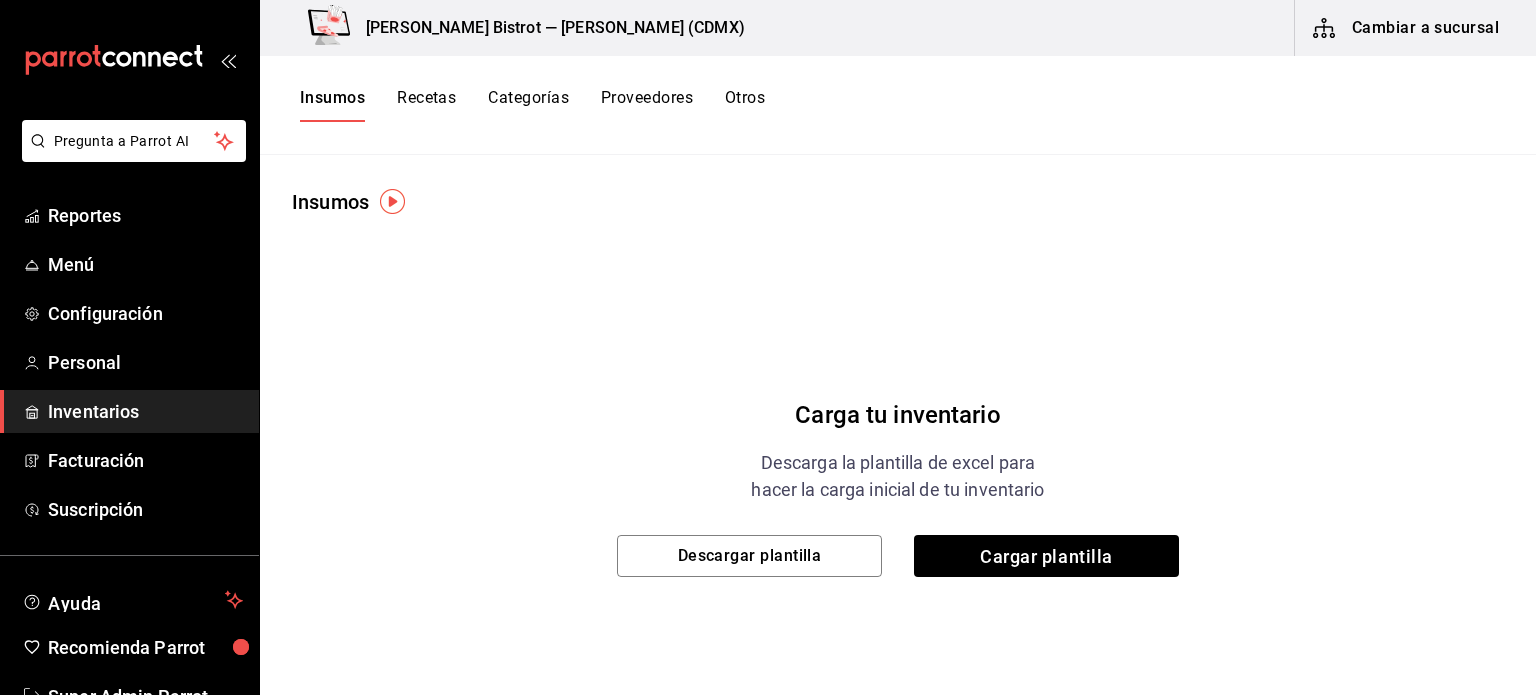 click on "Recetas" at bounding box center (426, 105) 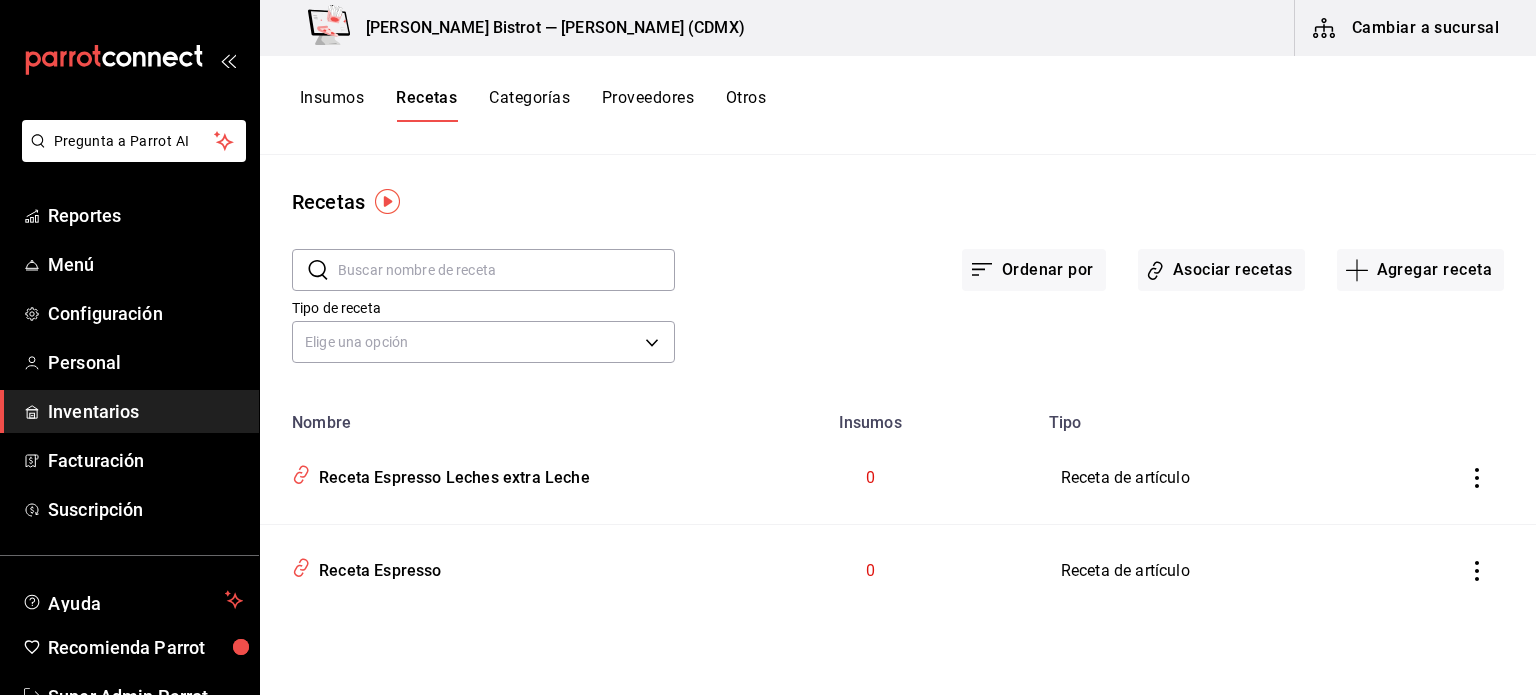click on "Insumos" at bounding box center (332, 105) 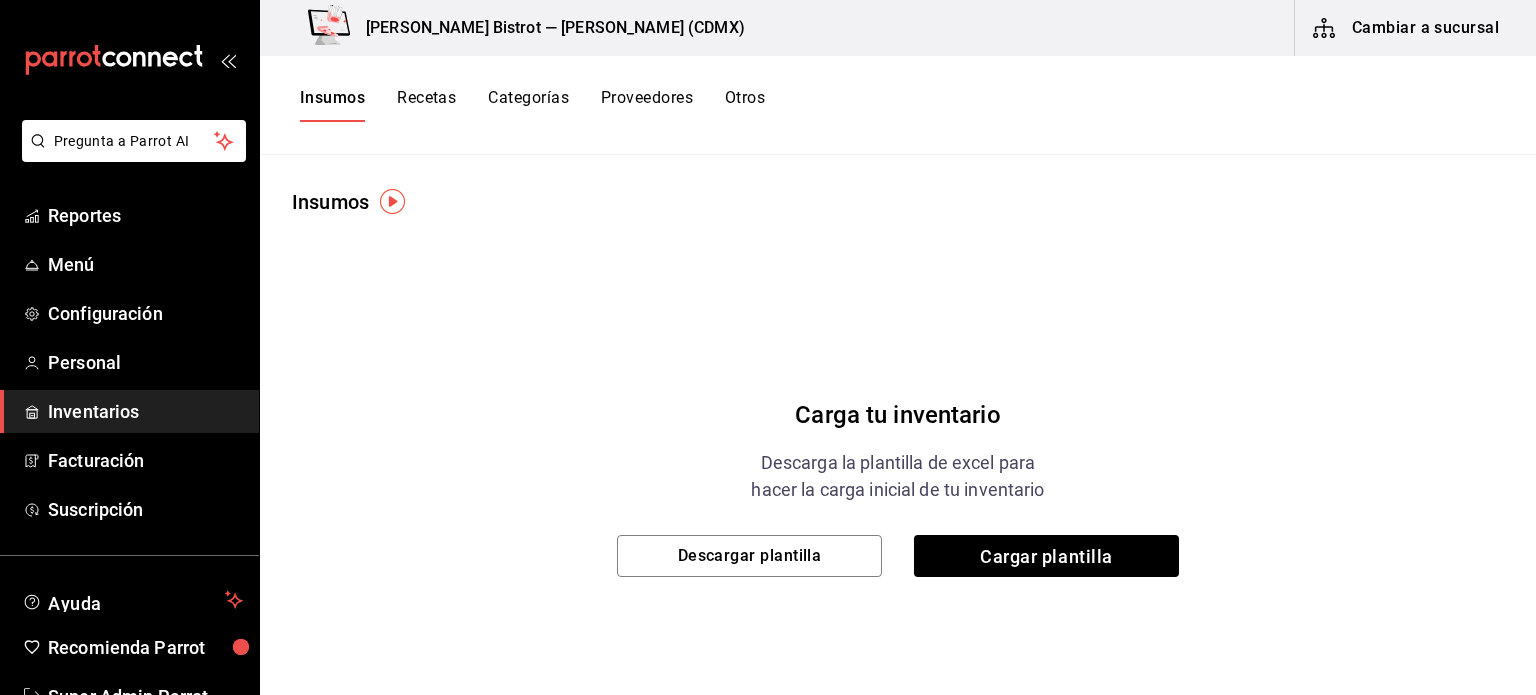 click on "Recetas" at bounding box center [426, 105] 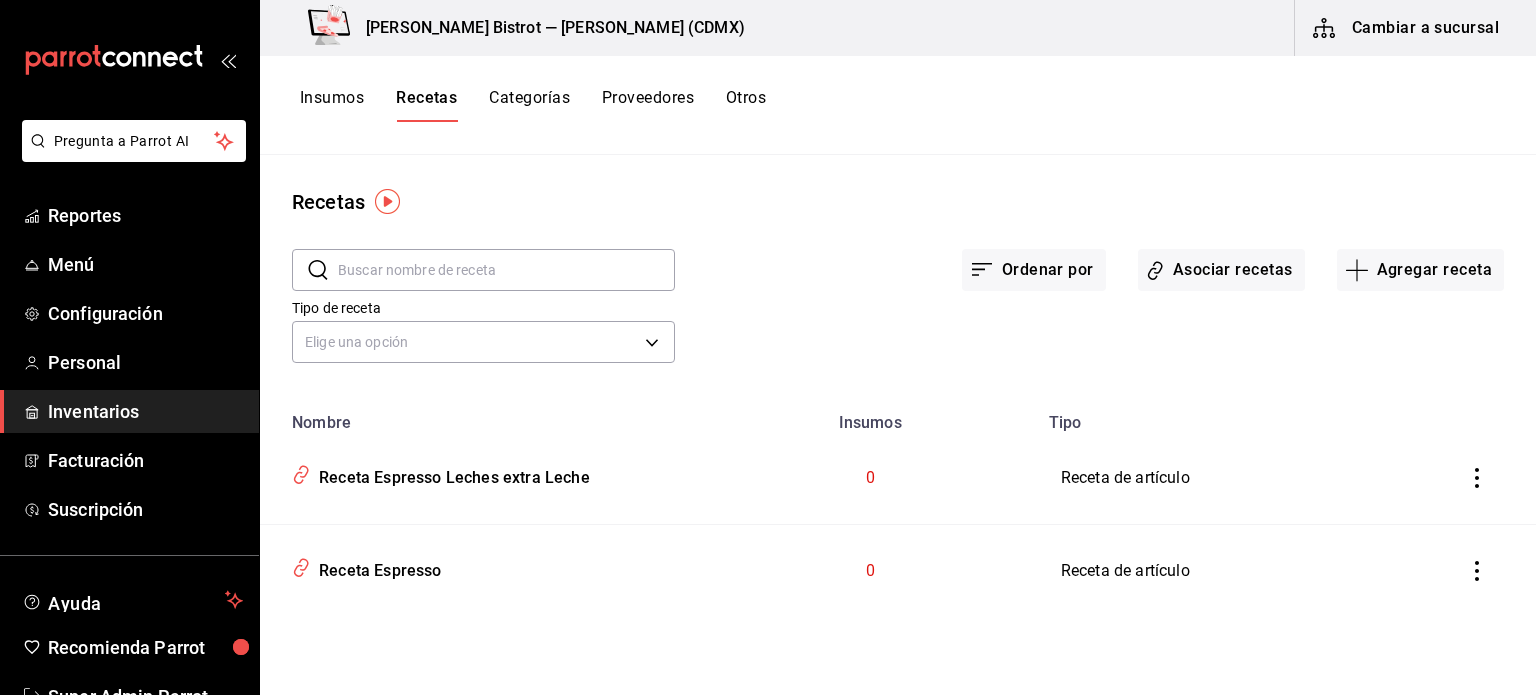 click on "Insumos" at bounding box center [332, 105] 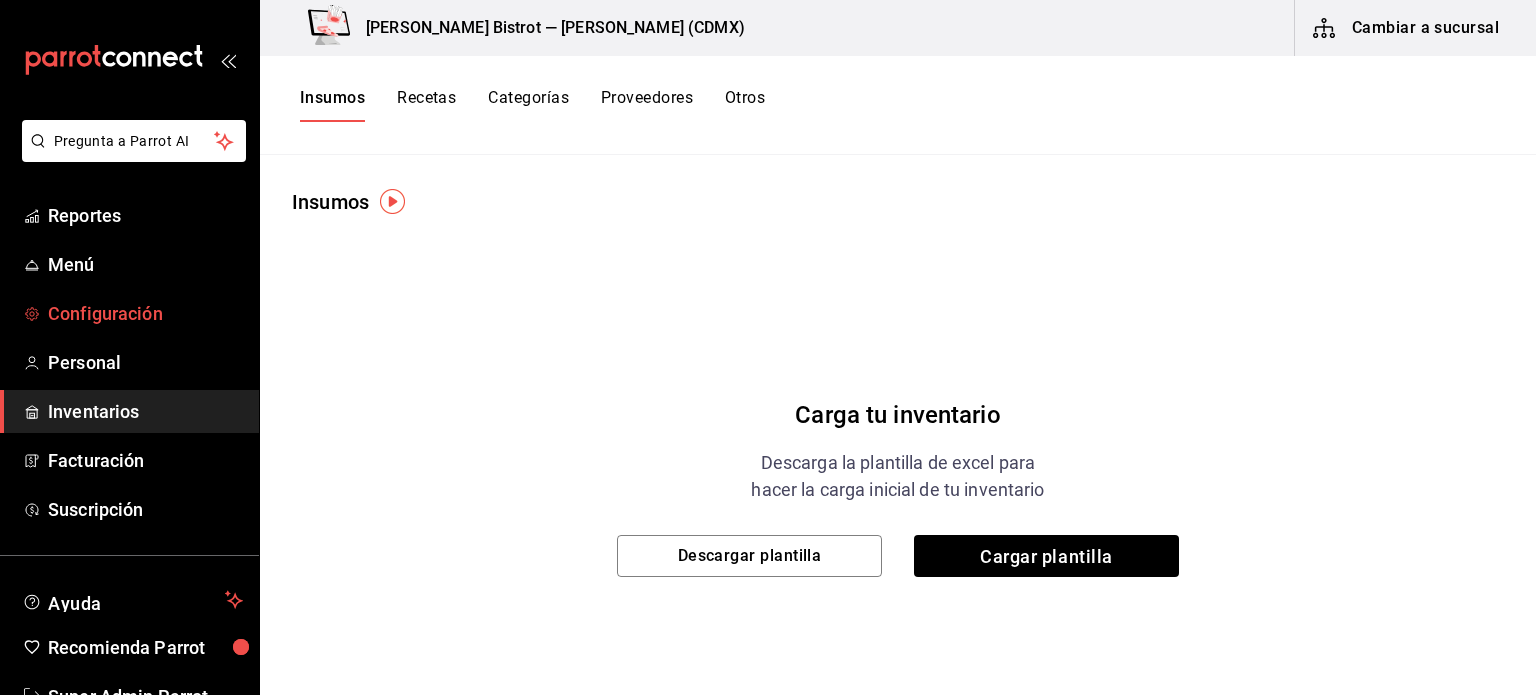 scroll, scrollTop: 59, scrollLeft: 0, axis: vertical 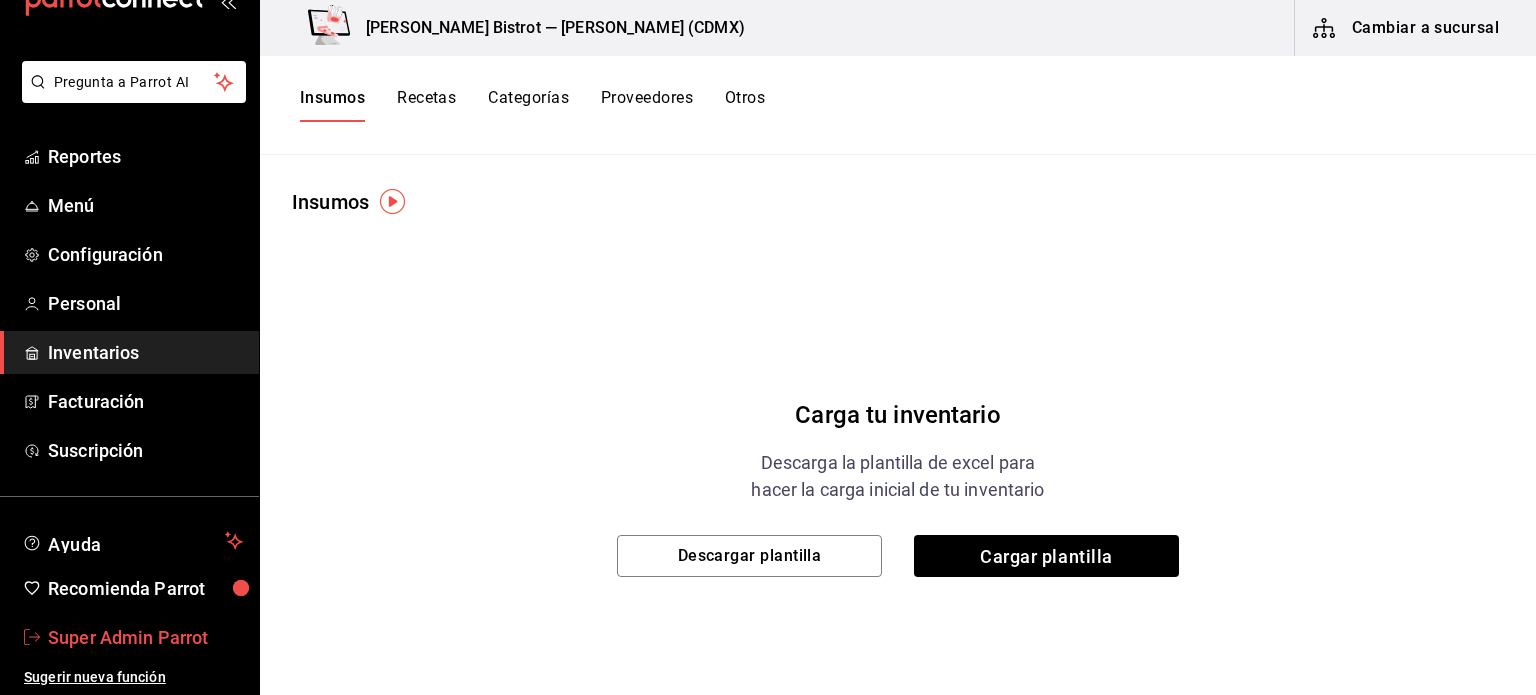 click on "Super Admin Parrot" at bounding box center [129, 637] 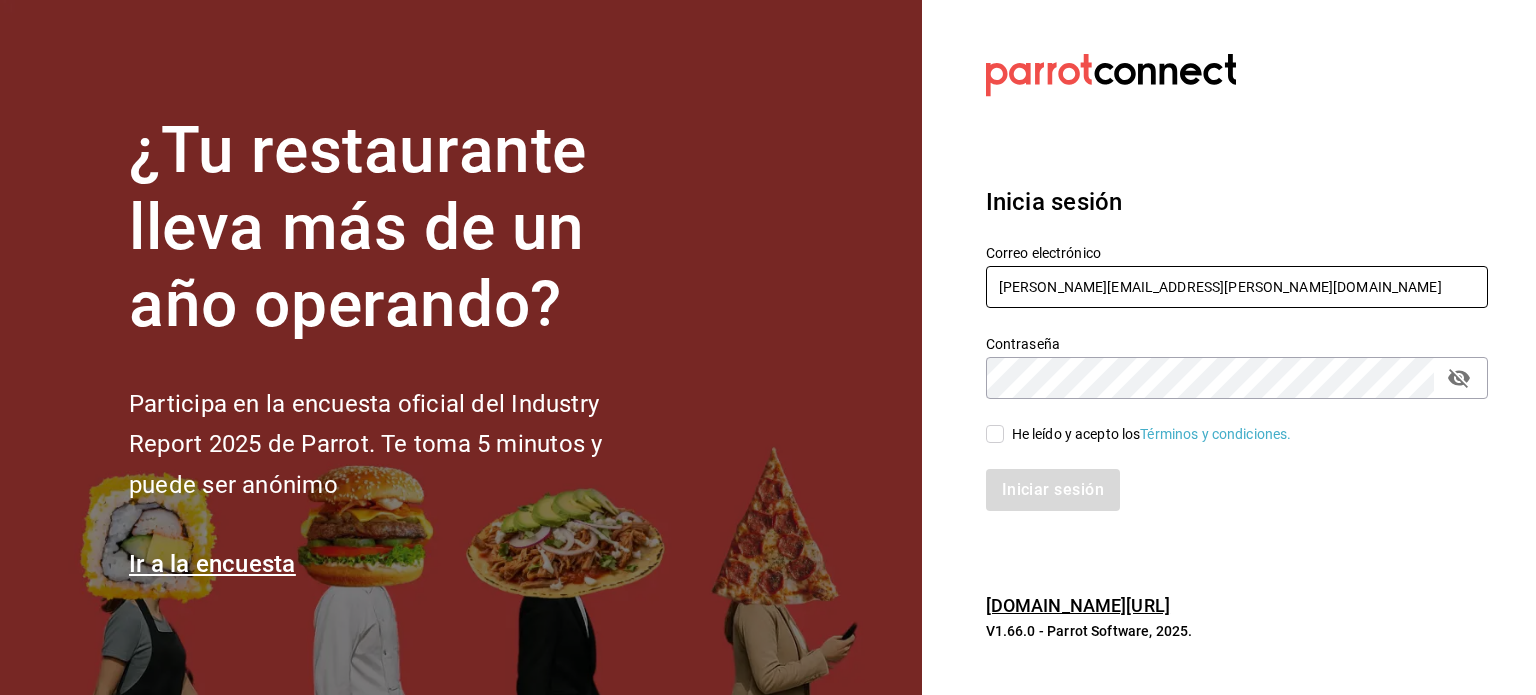 click on "[PERSON_NAME][EMAIL_ADDRESS][PERSON_NAME][DOMAIN_NAME]" at bounding box center [1237, 287] 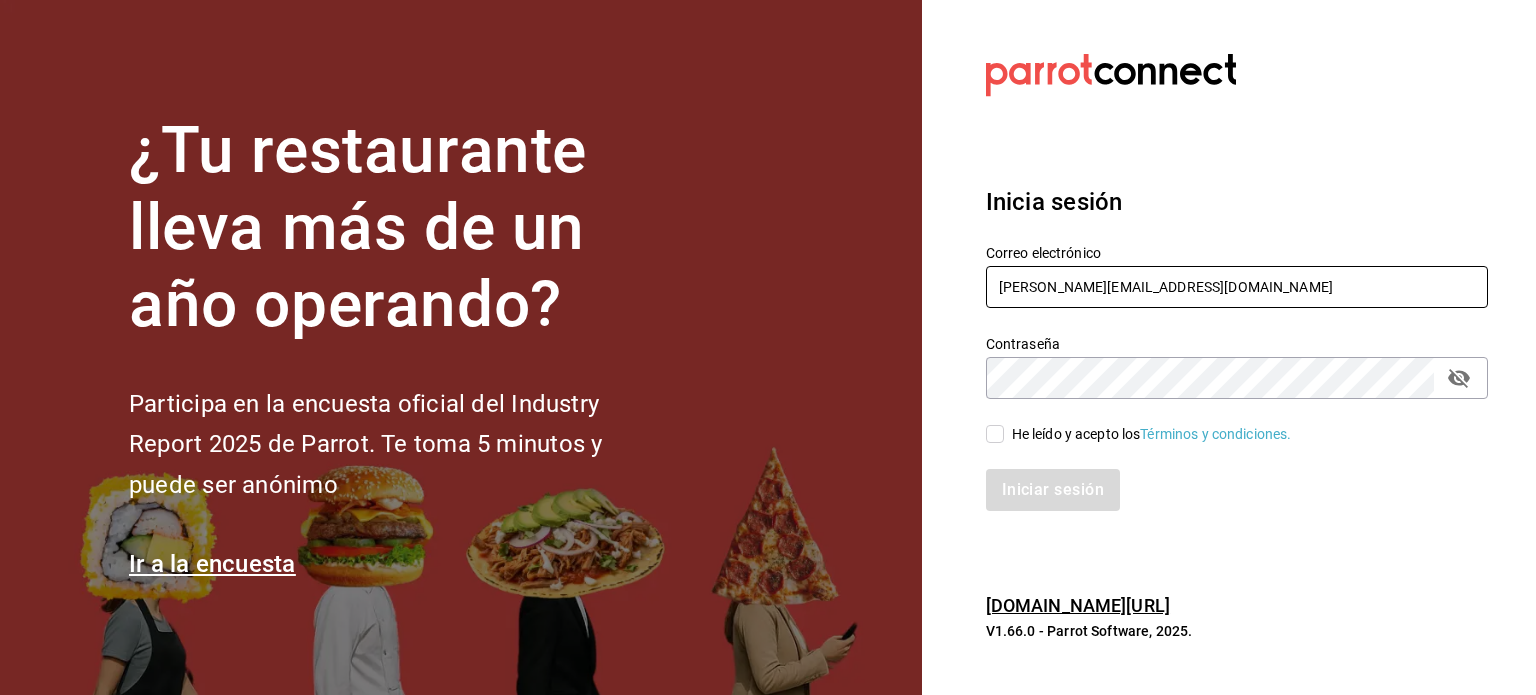 type on "dimitris@restaurante.com" 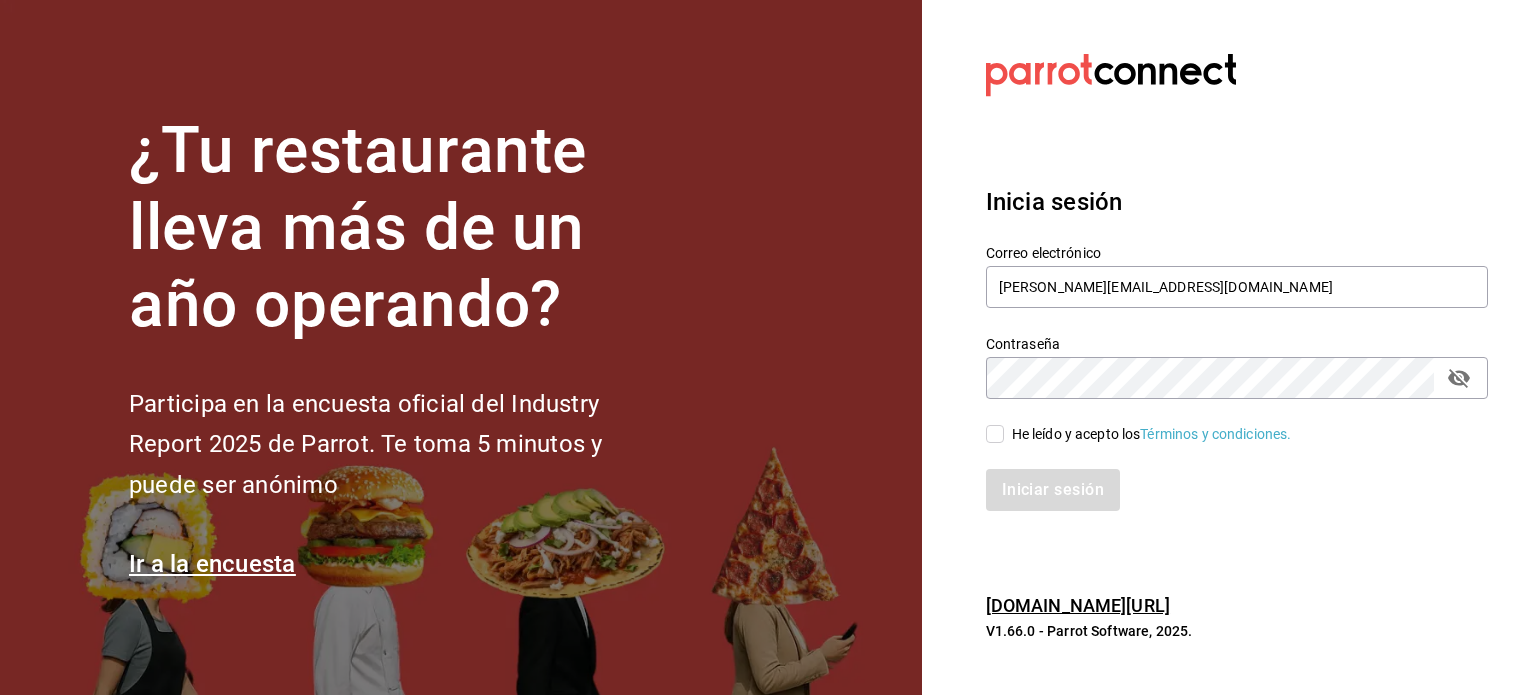 click on "He leído y acepto los  Términos y condiciones." at bounding box center (1152, 434) 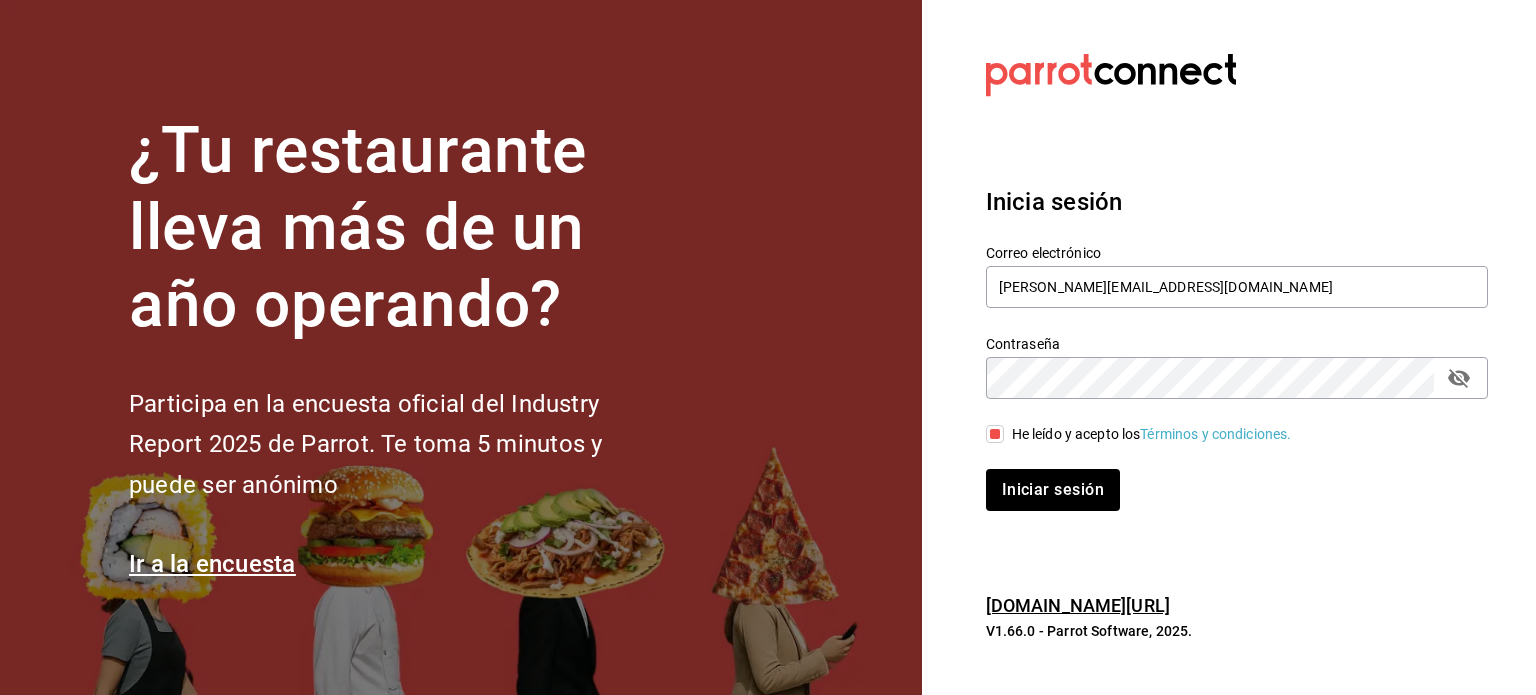 drag, startPoint x: 1055, startPoint y: 451, endPoint x: 1040, endPoint y: 519, distance: 69.63476 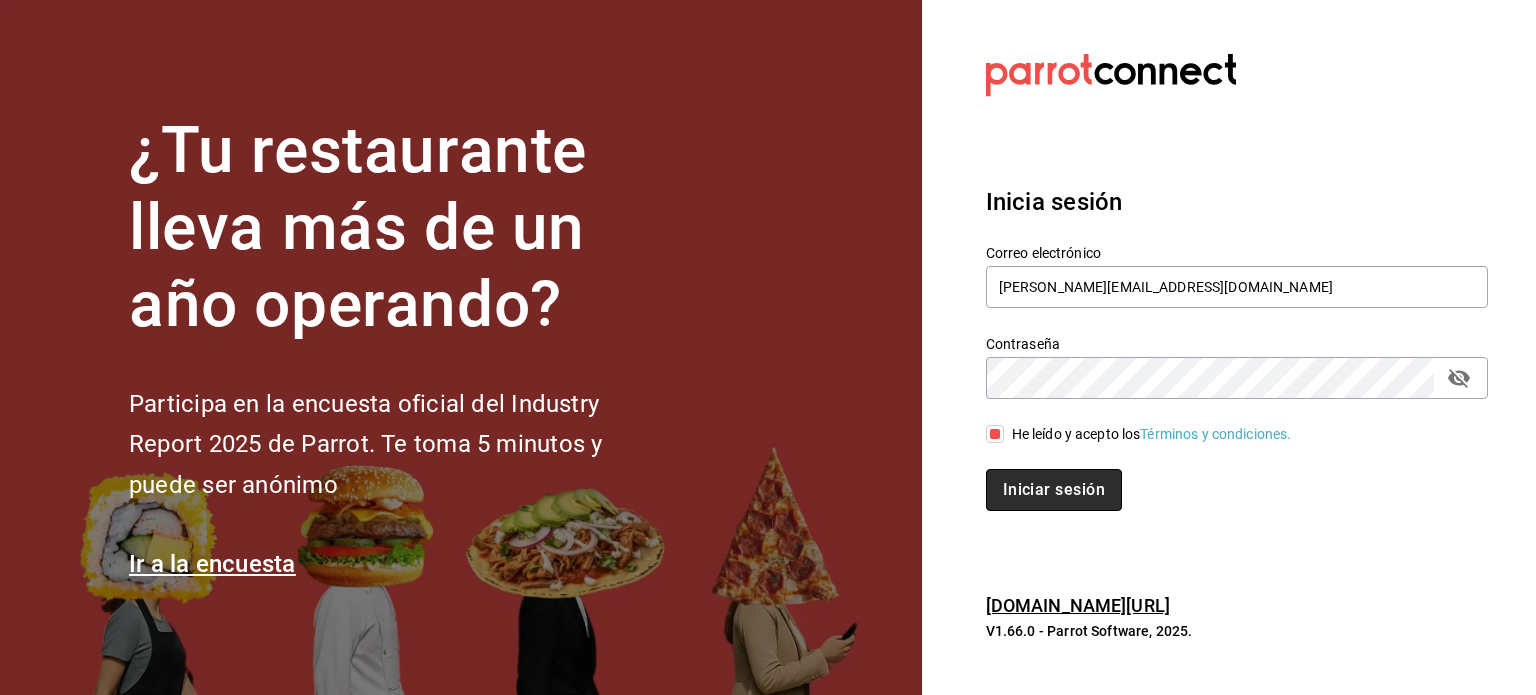 click on "Iniciar sesión" at bounding box center [1054, 490] 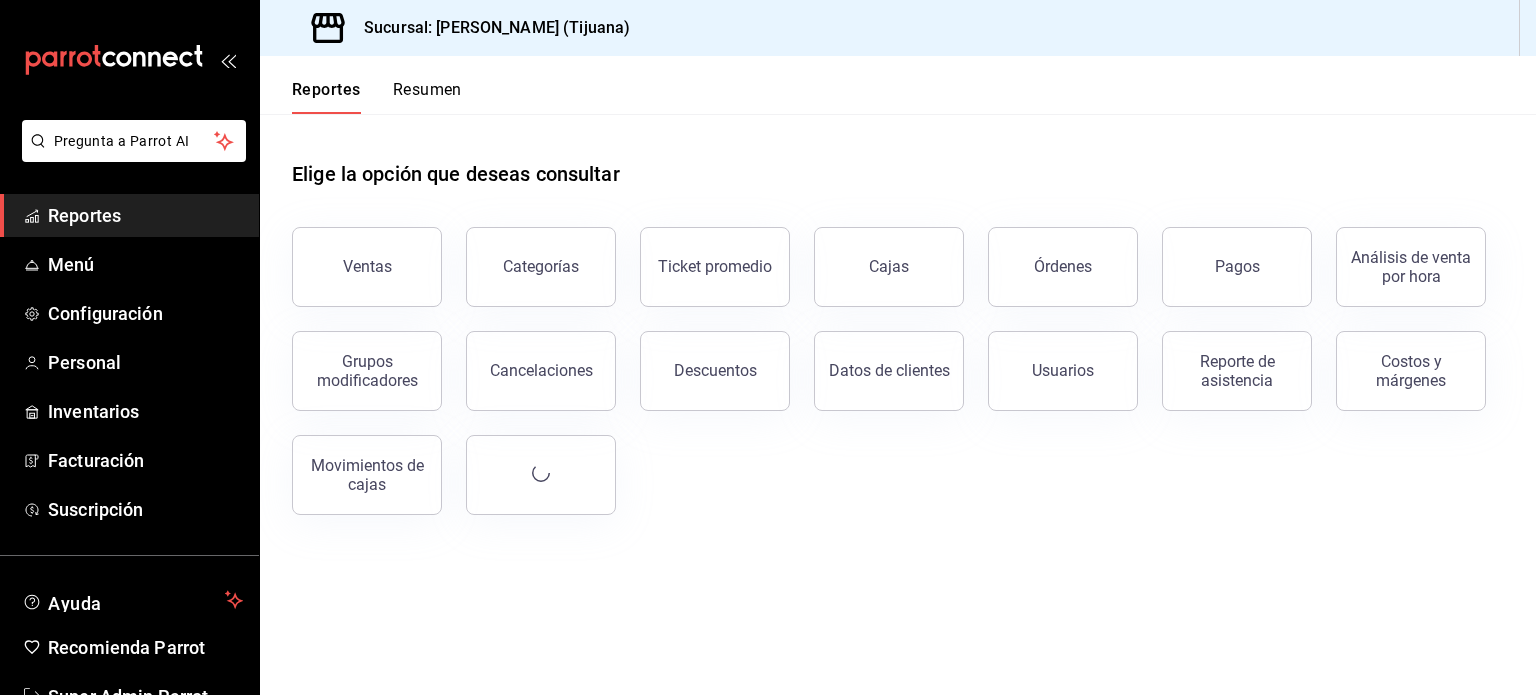 scroll, scrollTop: 0, scrollLeft: 0, axis: both 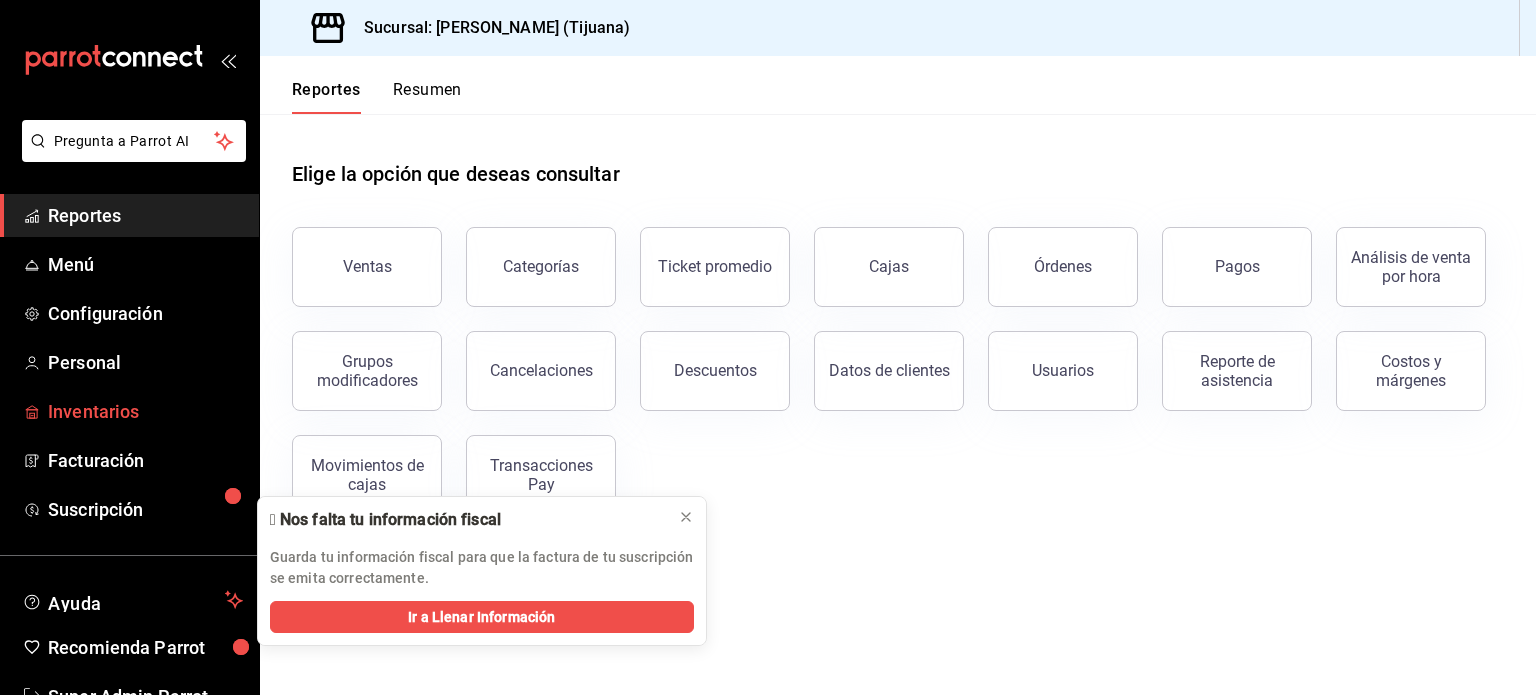 click on "Inventarios" at bounding box center (145, 411) 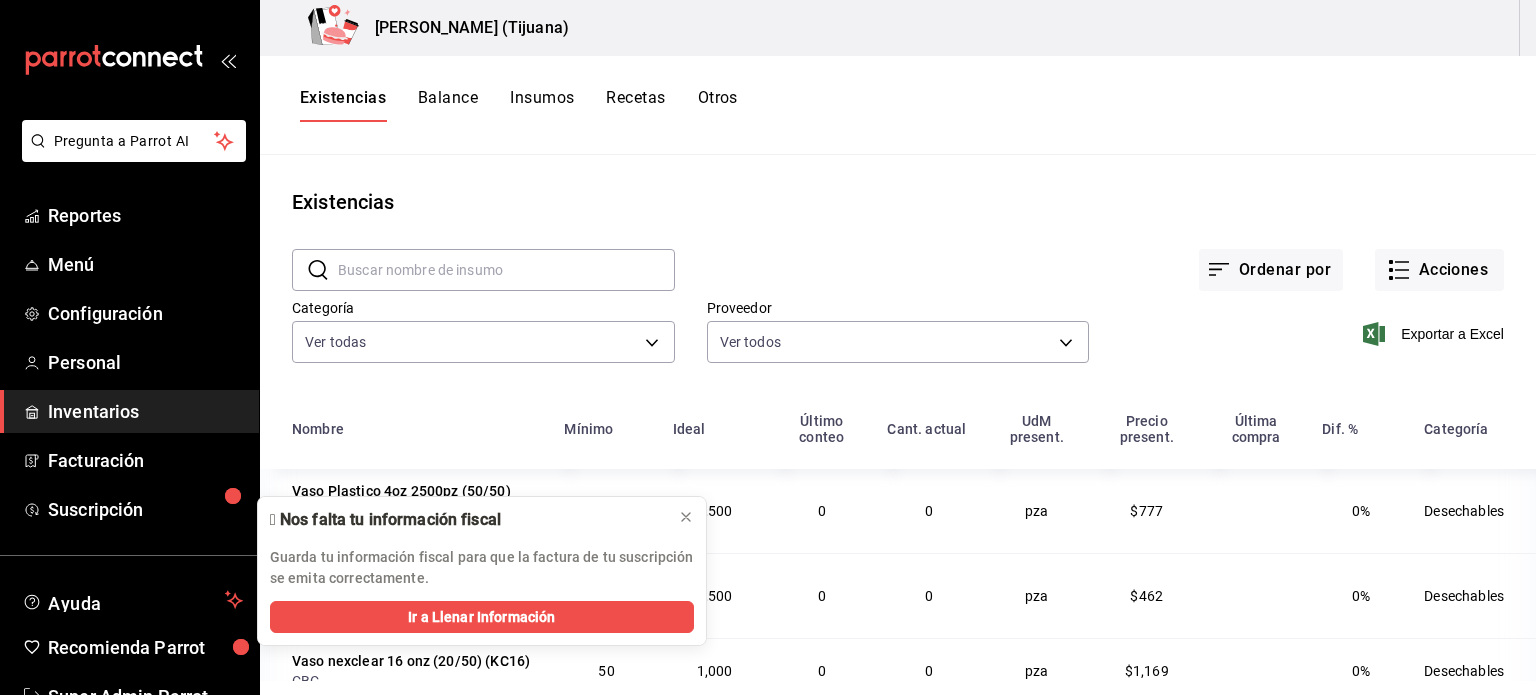 click on "Existencias Balance Insumos Recetas Otros" at bounding box center [519, 105] 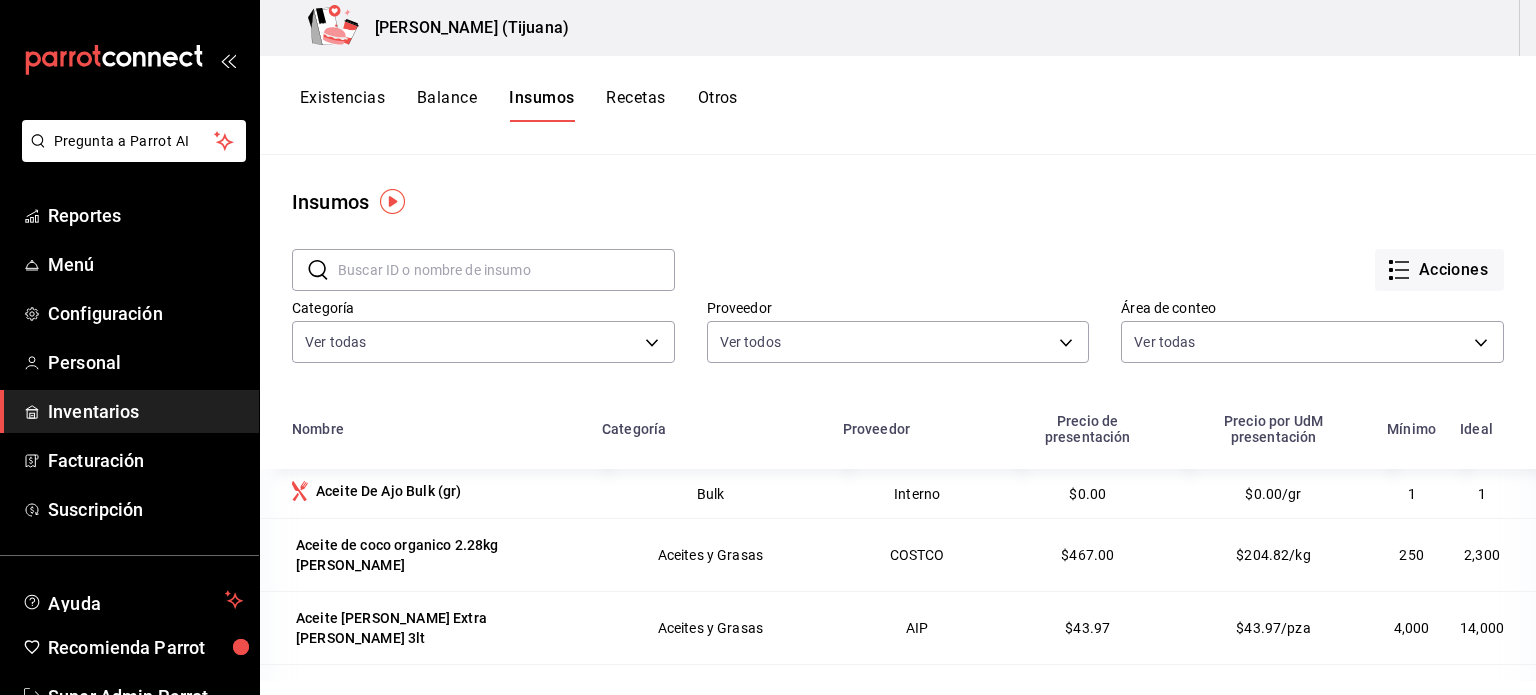 click on "Bulk" at bounding box center (710, 493) 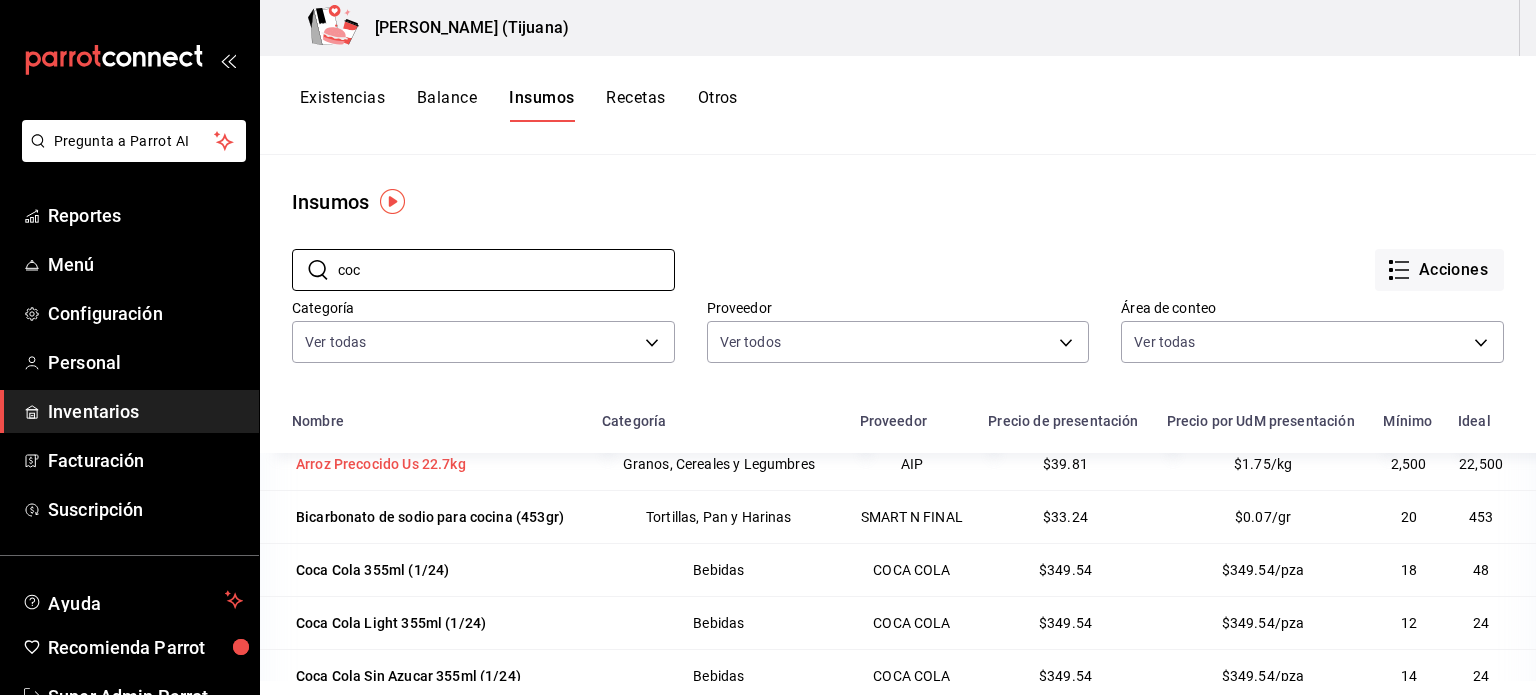 scroll, scrollTop: 94, scrollLeft: 0, axis: vertical 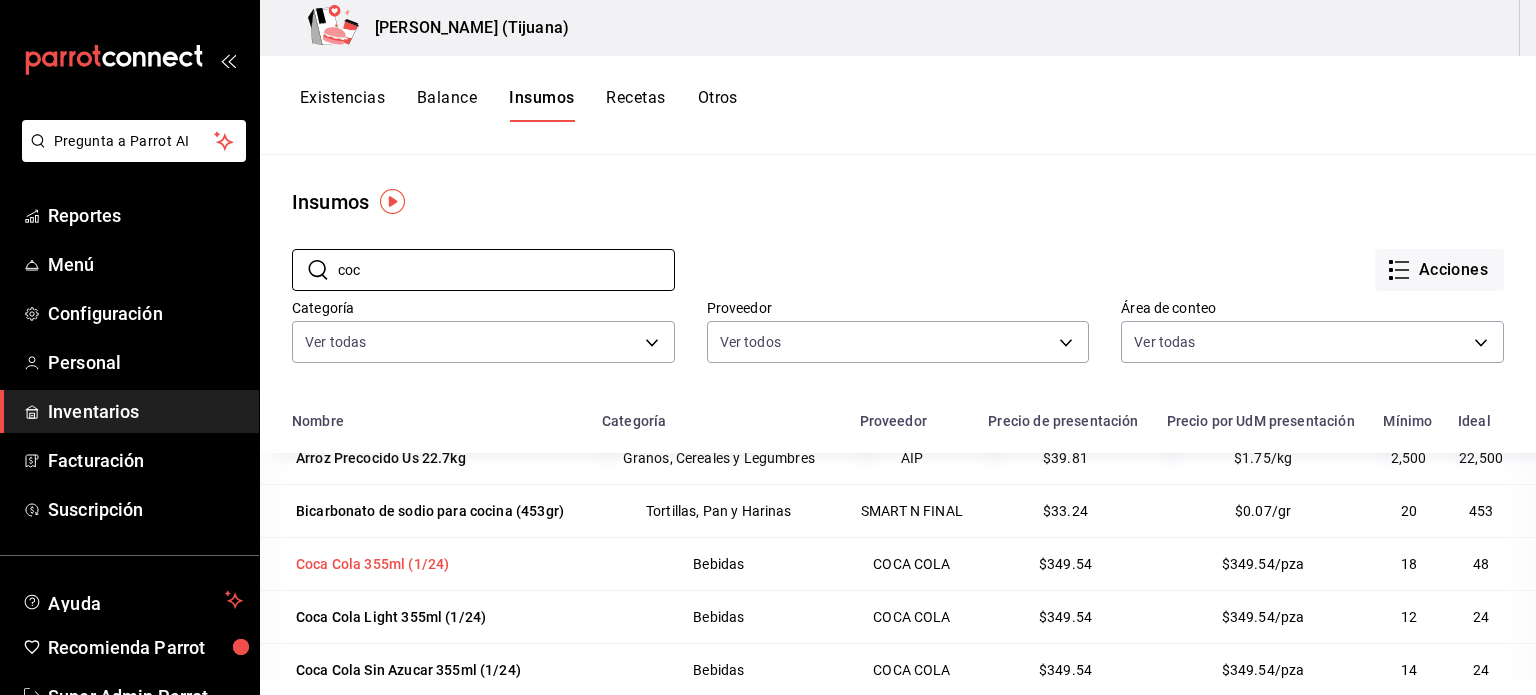 type on "coc" 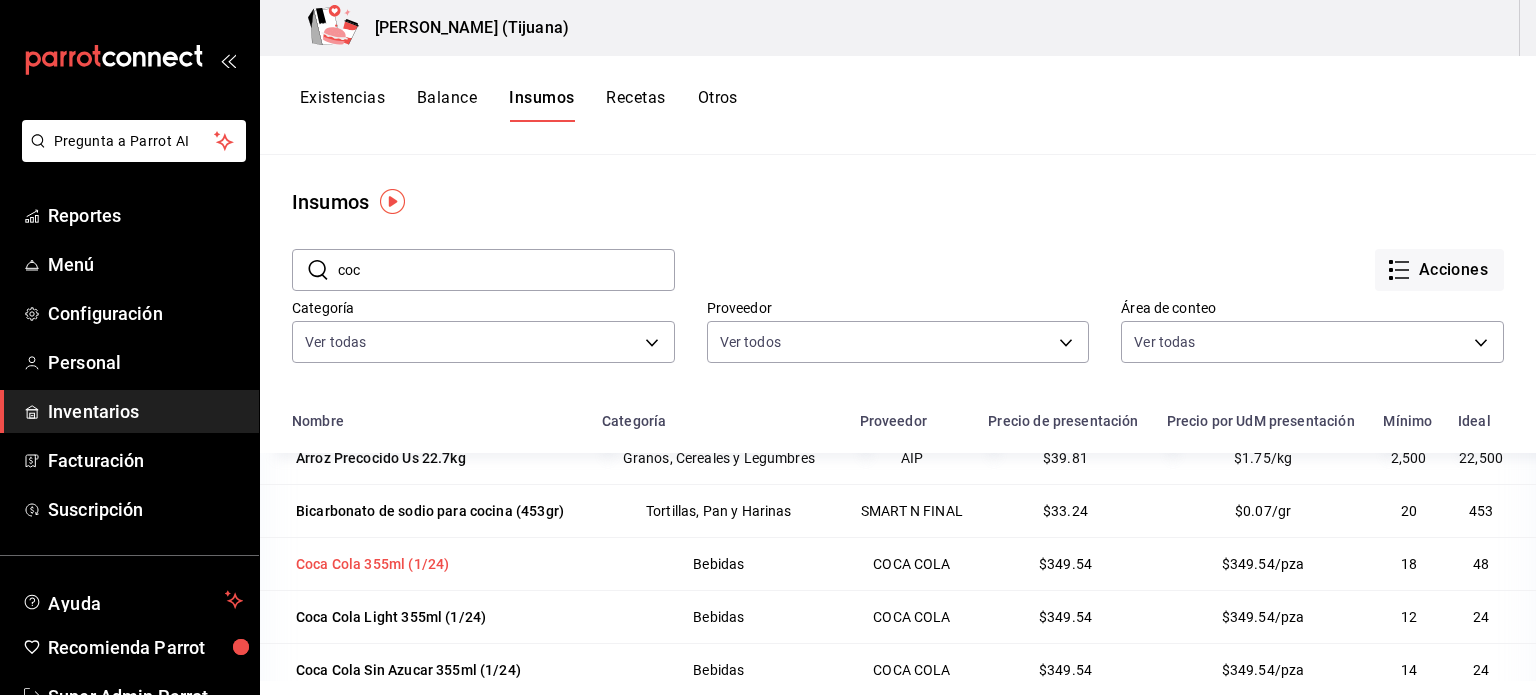click on "Coca Cola 355ml (1/24)" at bounding box center [372, 564] 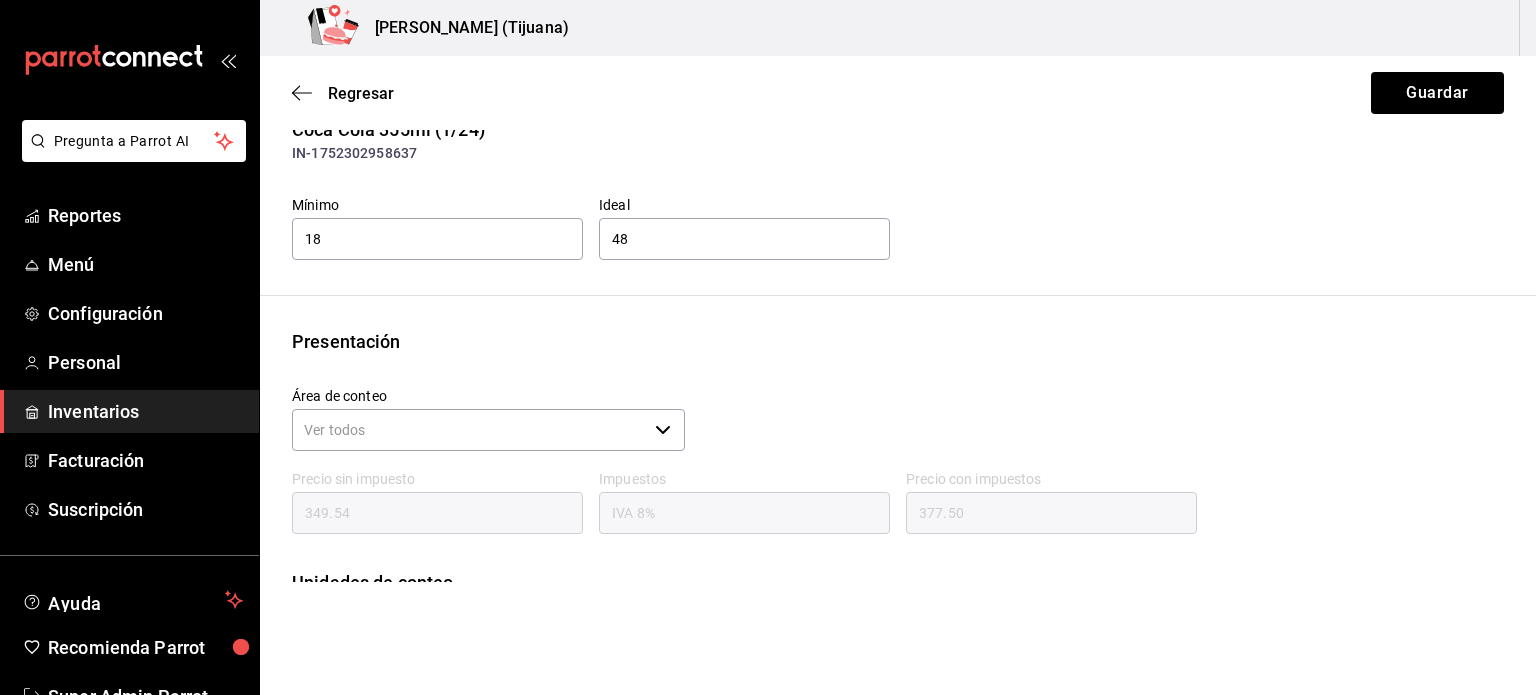 scroll, scrollTop: 0, scrollLeft: 0, axis: both 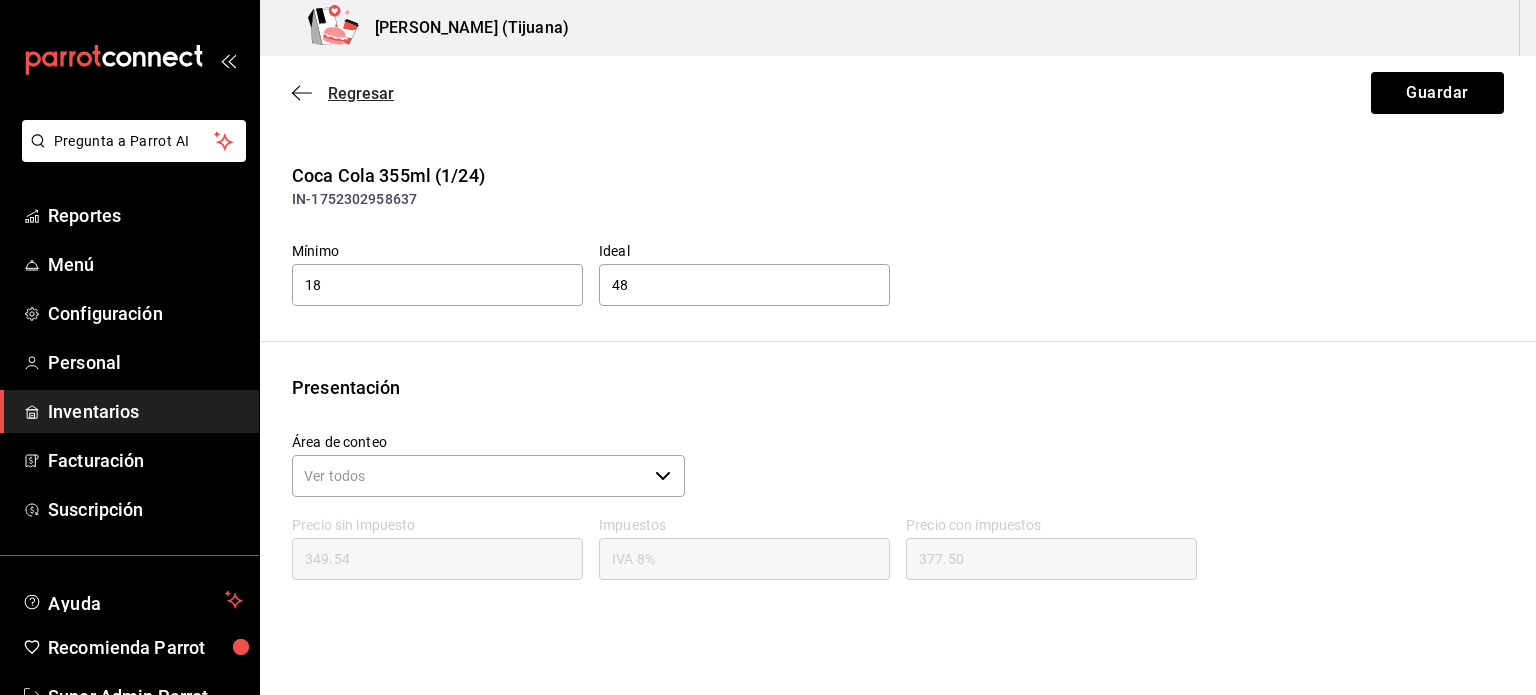 click on "Regresar" at bounding box center [343, 93] 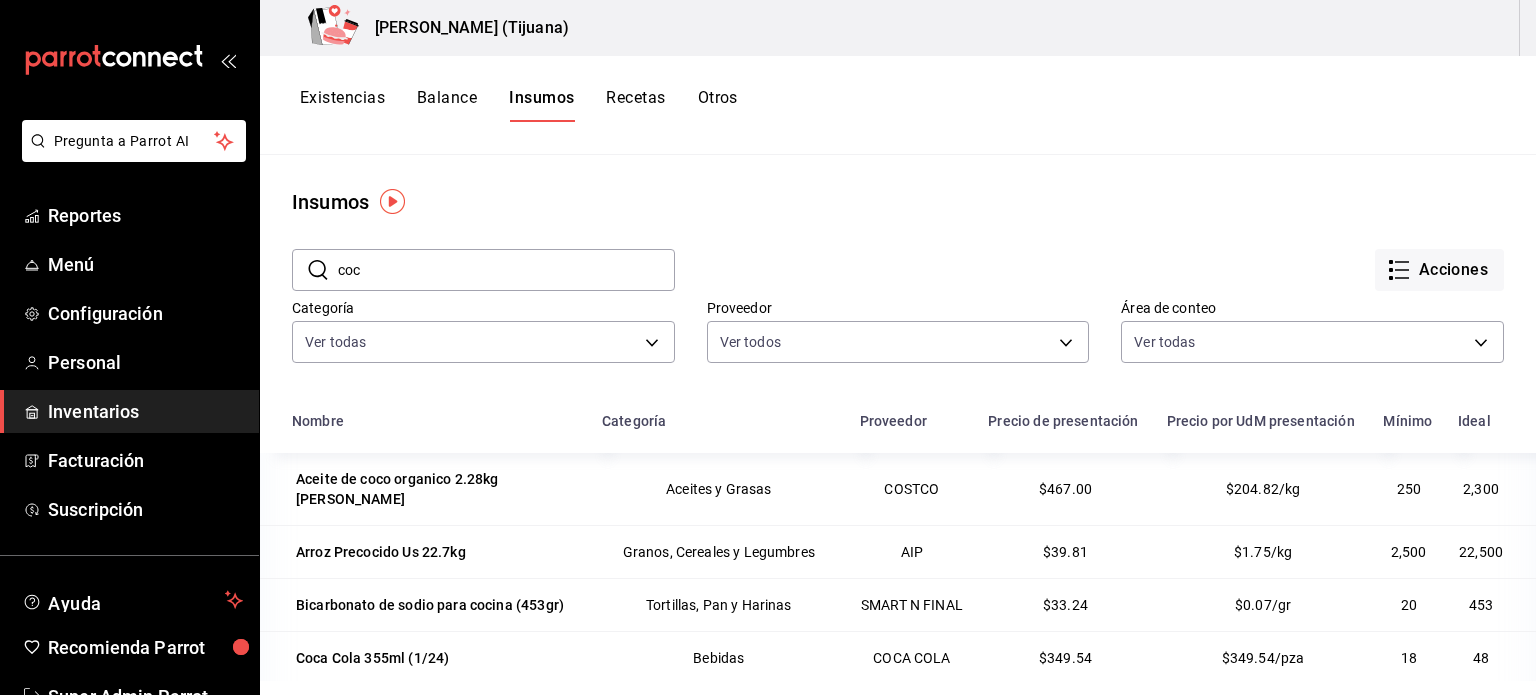 click on "Recetas" at bounding box center (635, 105) 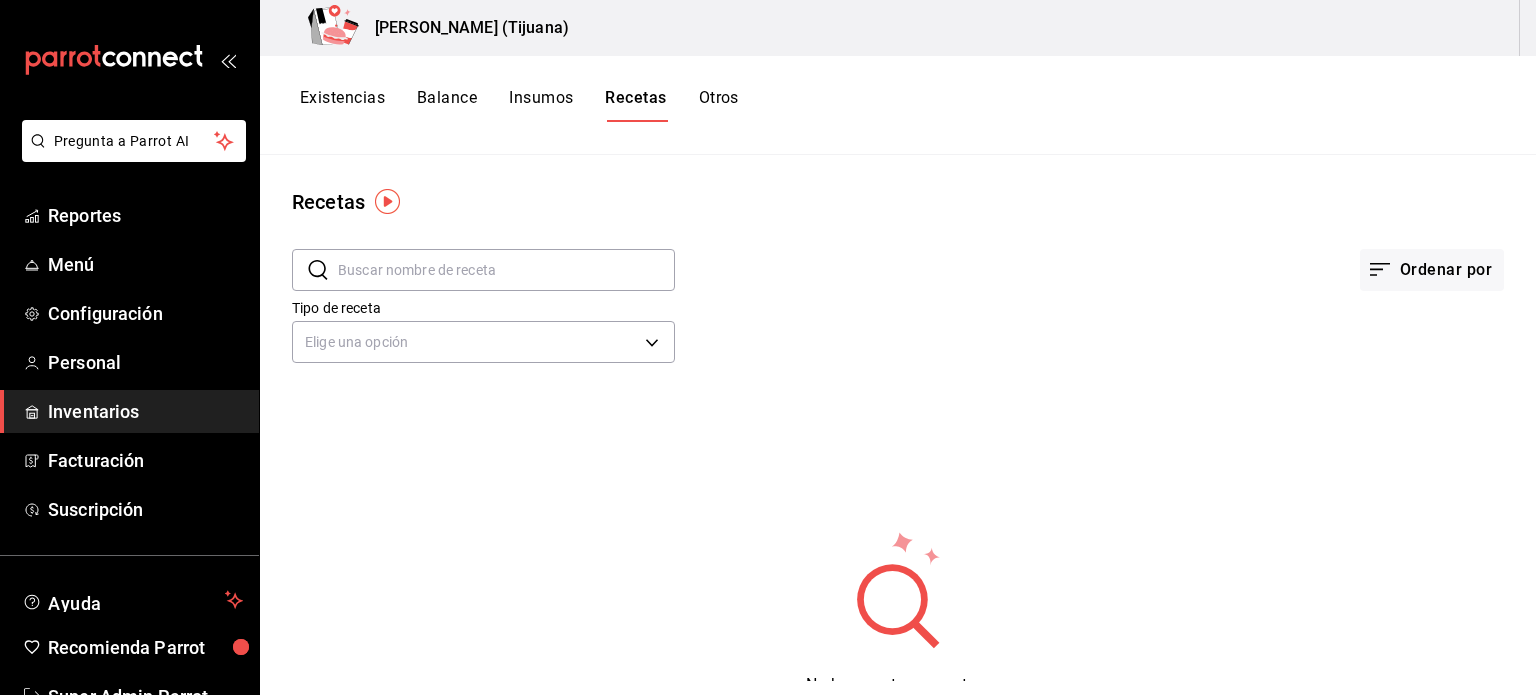 click on "Existencias" at bounding box center [342, 105] 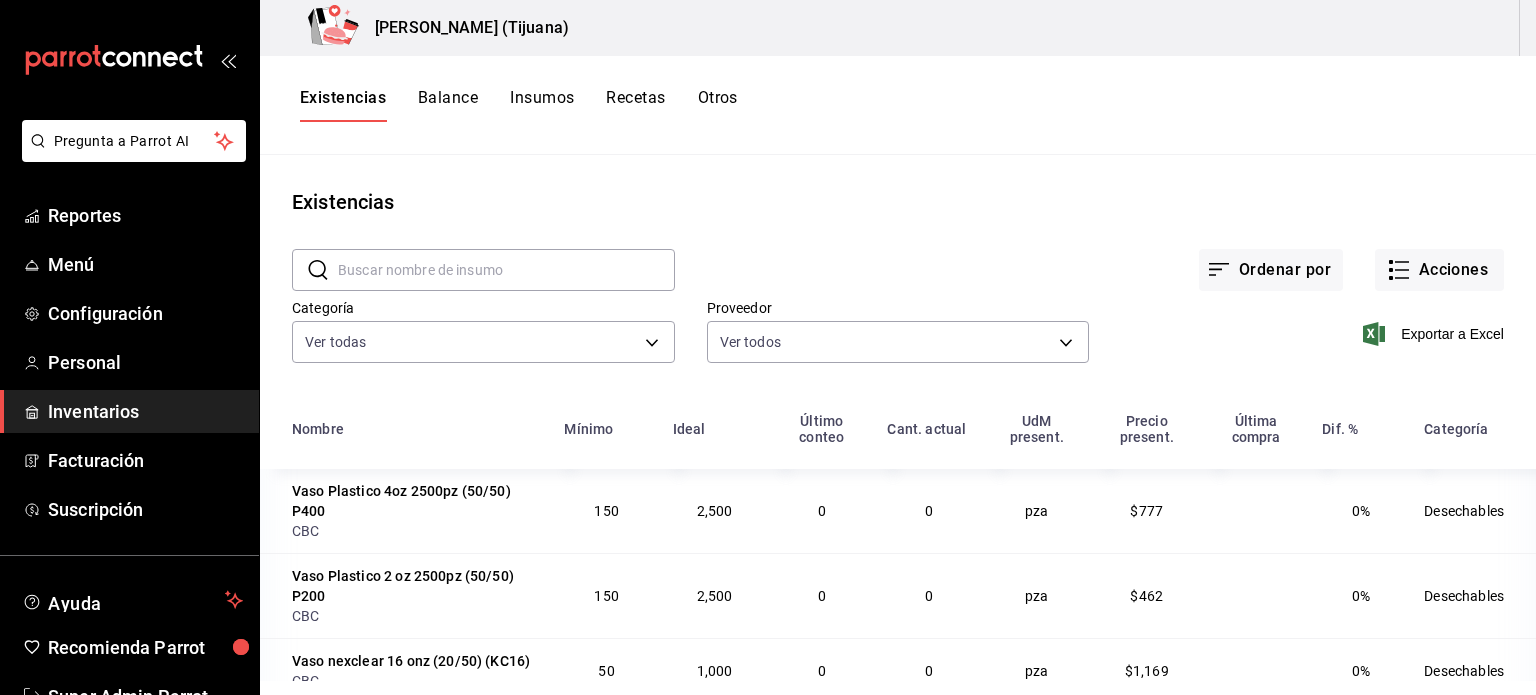 click on "Recetas" at bounding box center (635, 105) 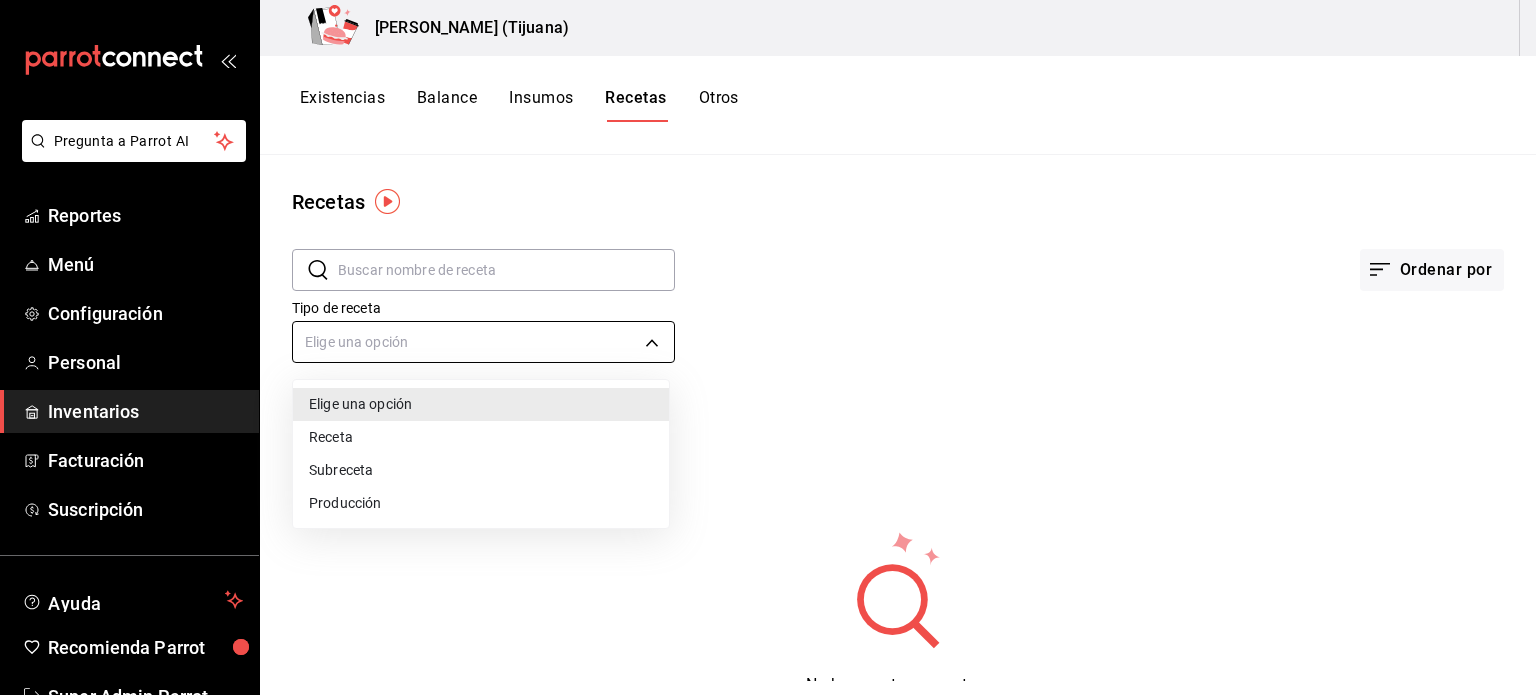click on "Pregunta a Parrot AI Reportes   Menú   Configuración   Personal   Inventarios   Facturación   Suscripción   Ayuda Recomienda Parrot   Super Admin Parrot   Sugerir nueva función   Dimitris (Tijuana) Existencias Balance Insumos Recetas Otros Recetas ​ ​ Ordenar por Tipo de receta Elige una opción default No hay recetas a mostrar. Intenta otra búsqueda. Guardar GANA 1 MES GRATIS EN TU SUSCRIPCIÓN AQUÍ ¿Recuerdas cómo empezó tu restaurante?
Hoy puedes ayudar a un colega a tener el mismo cambio que tú viviste.
Recomienda Parrot directamente desde tu Portal Administrador.
Es fácil y rápido.
🎁 Por cada restaurante que se una, ganas 1 mes gratis. Ver video tutorial Ir a video Ver video tutorial Ir a video Pregunta a Parrot AI Reportes   Menú   Configuración   Personal   Inventarios   Facturación   Suscripción   Ayuda Recomienda Parrot   Super Admin Parrot   Sugerir nueva función   Duplicar Eliminar Visitar centro de ayuda (81) 2046 6363 soporte@parrotsoftware.io Visitar centro de ayuda" at bounding box center (768, 340) 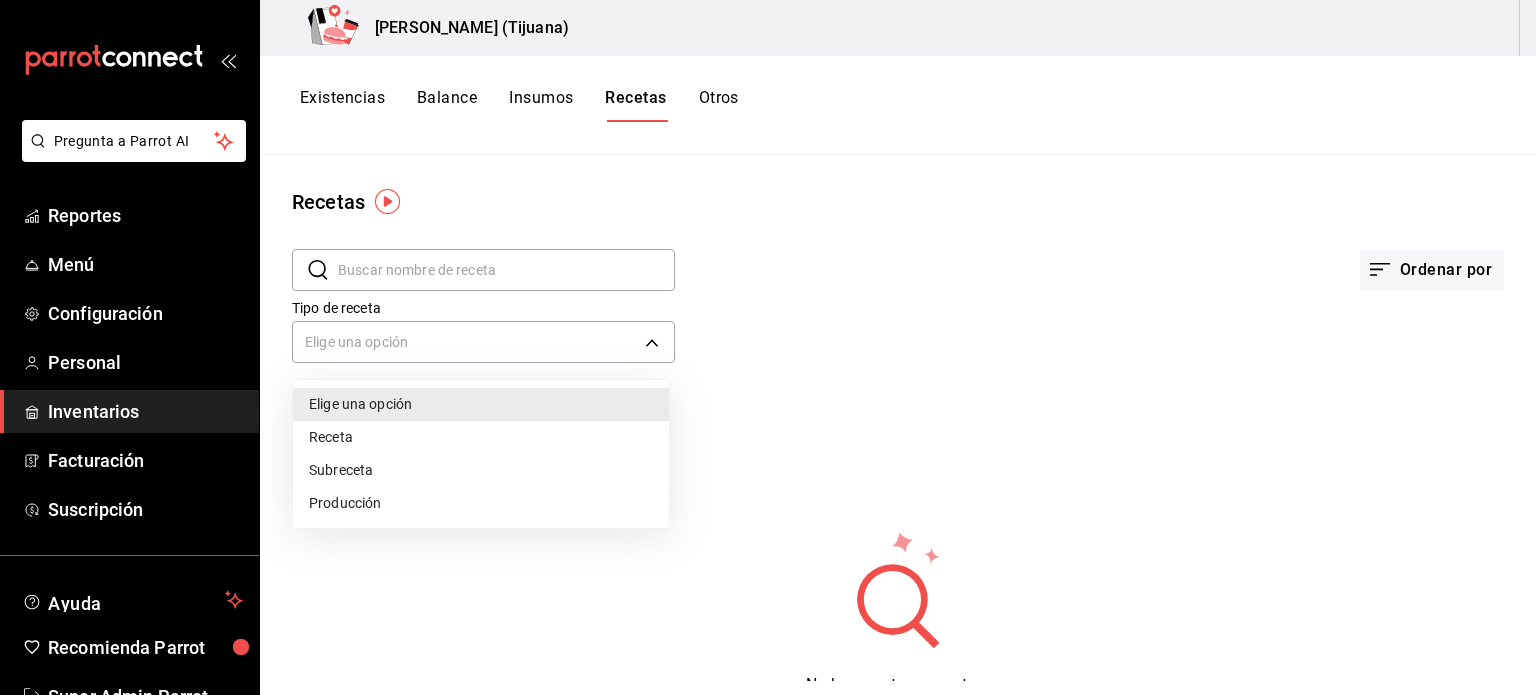 click on "Receta" at bounding box center [481, 437] 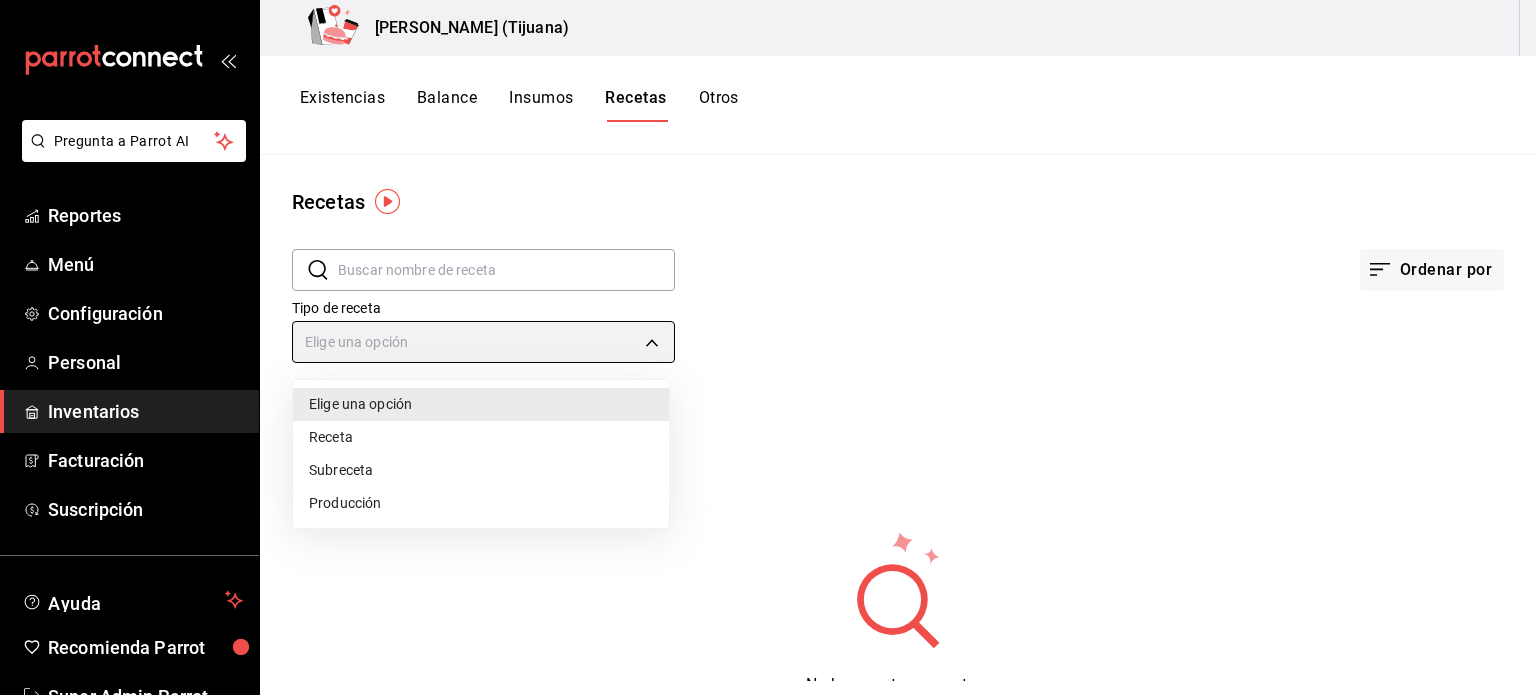 type on "PRODUCT" 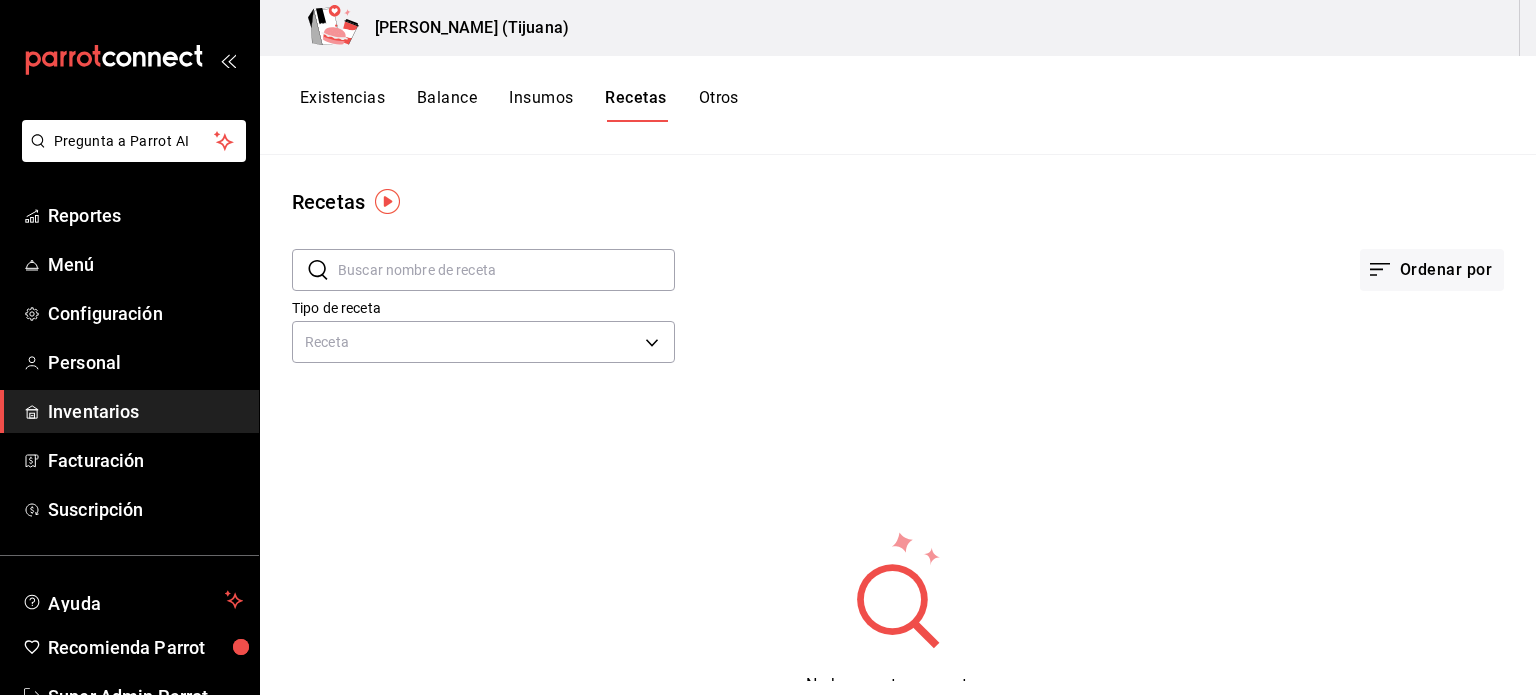 click on "Receta PRODUCT" at bounding box center (483, 339) 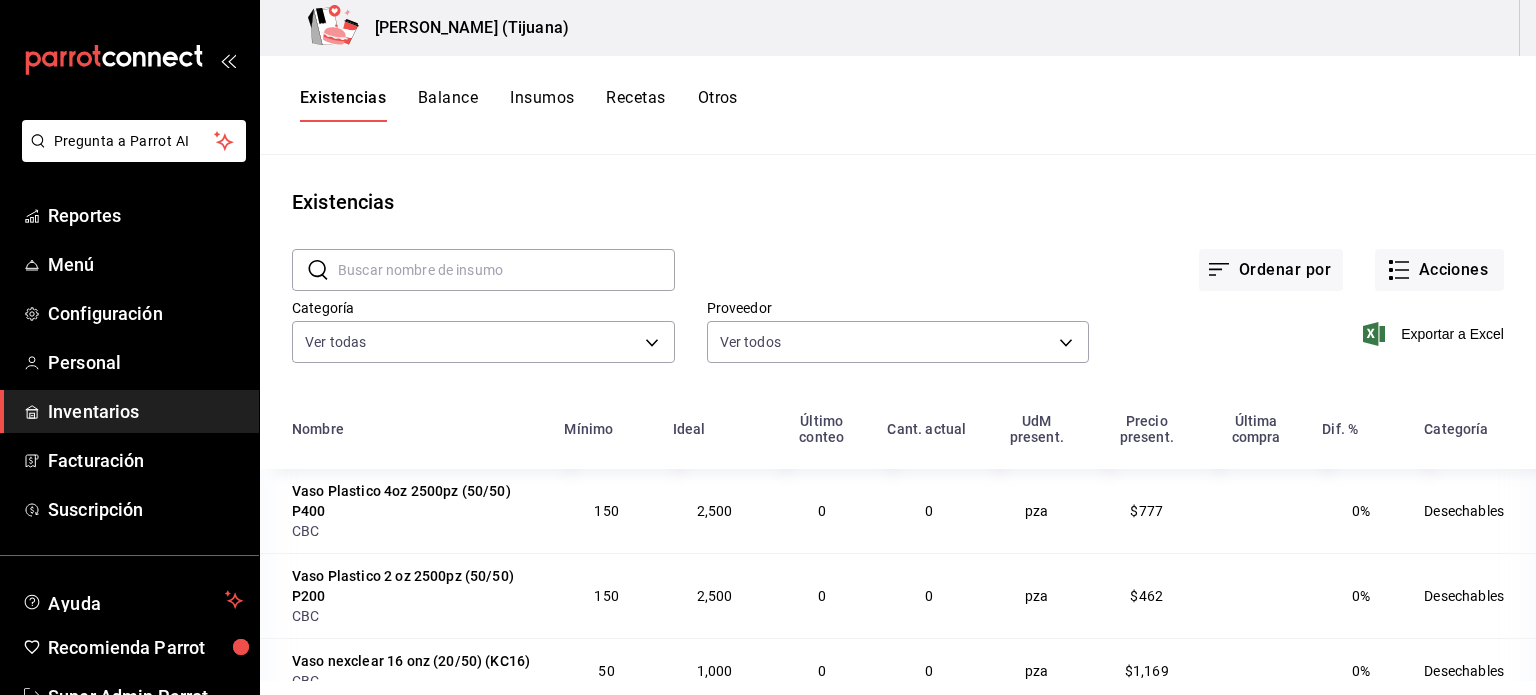 click at bounding box center [506, 270] 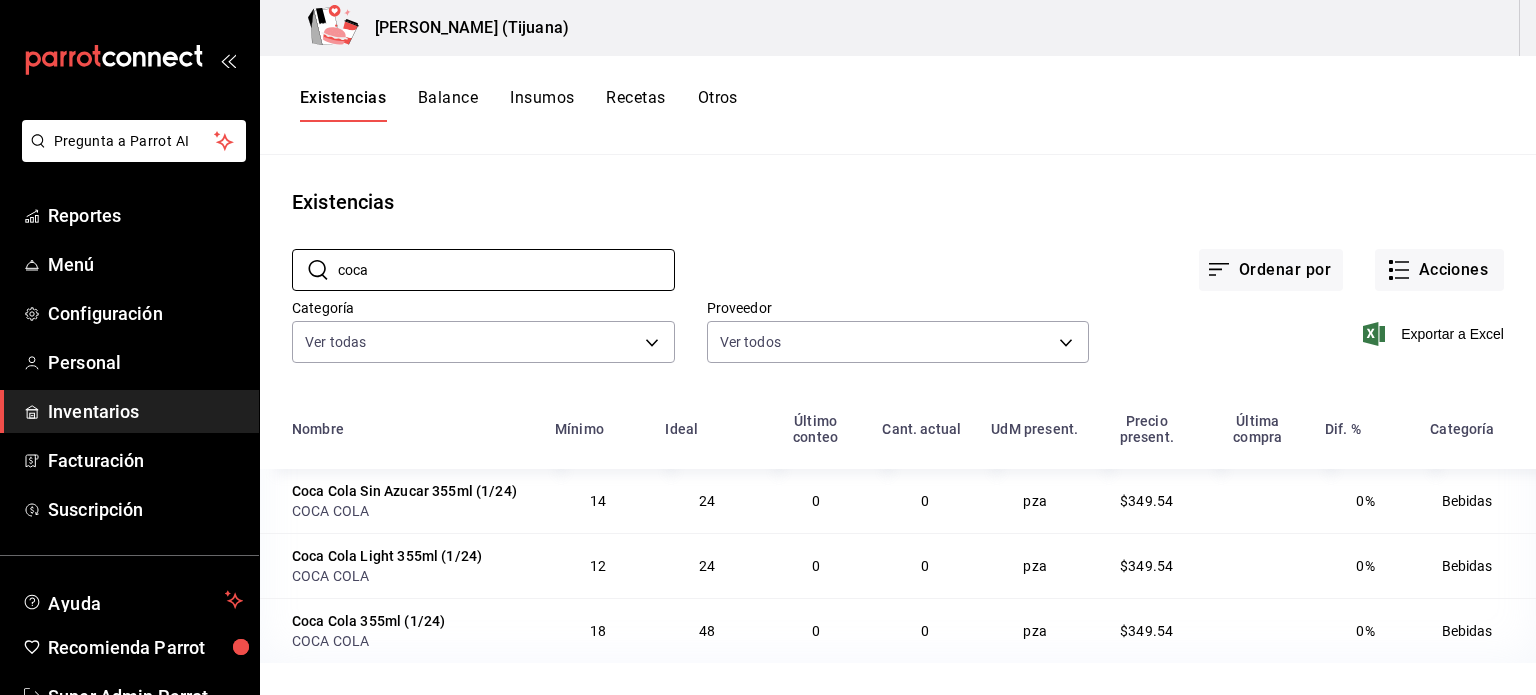 type on "coca" 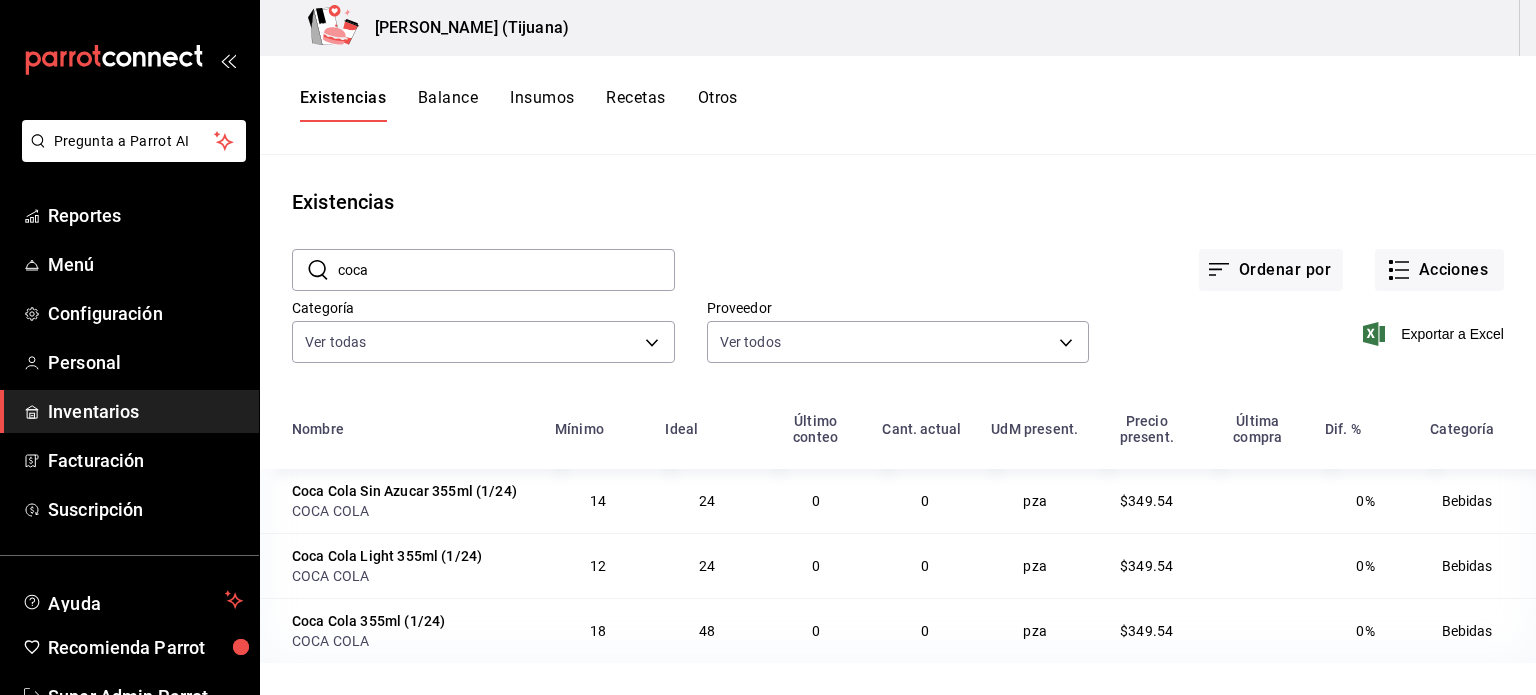 click on "Coca Cola Sin Azucar 355ml (1/24)" at bounding box center (404, 491) 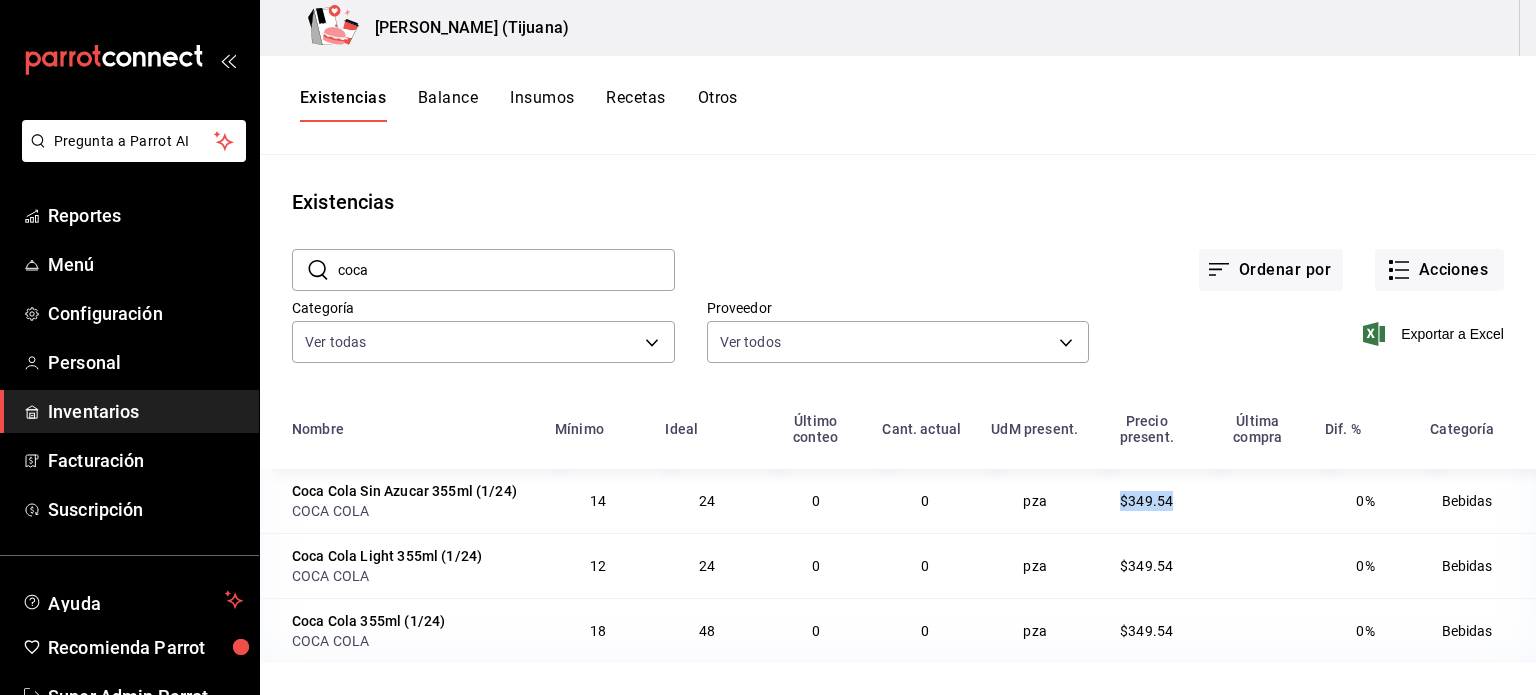 drag, startPoint x: 1183, startPoint y: 501, endPoint x: 1117, endPoint y: 501, distance: 66 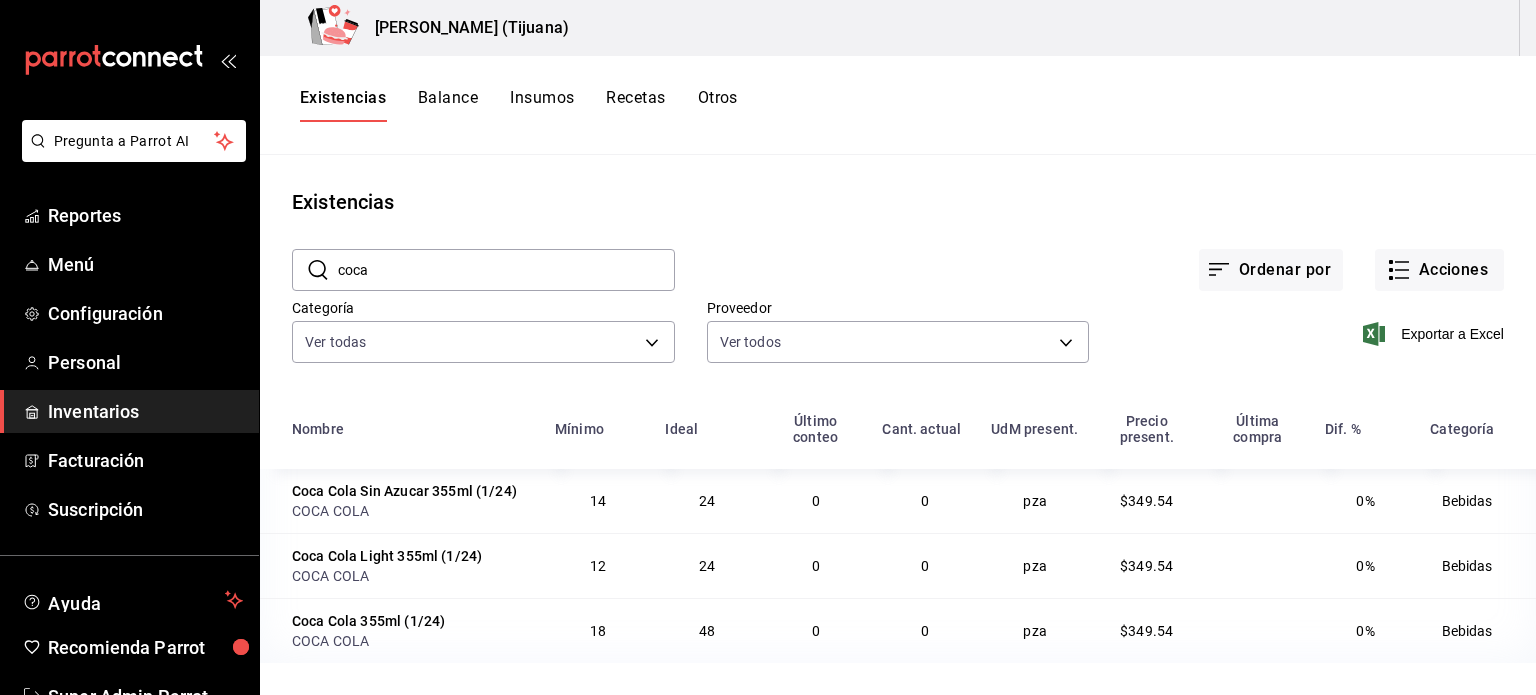 click on "Coca Cola Sin Azucar 355ml (1/24)" at bounding box center [404, 491] 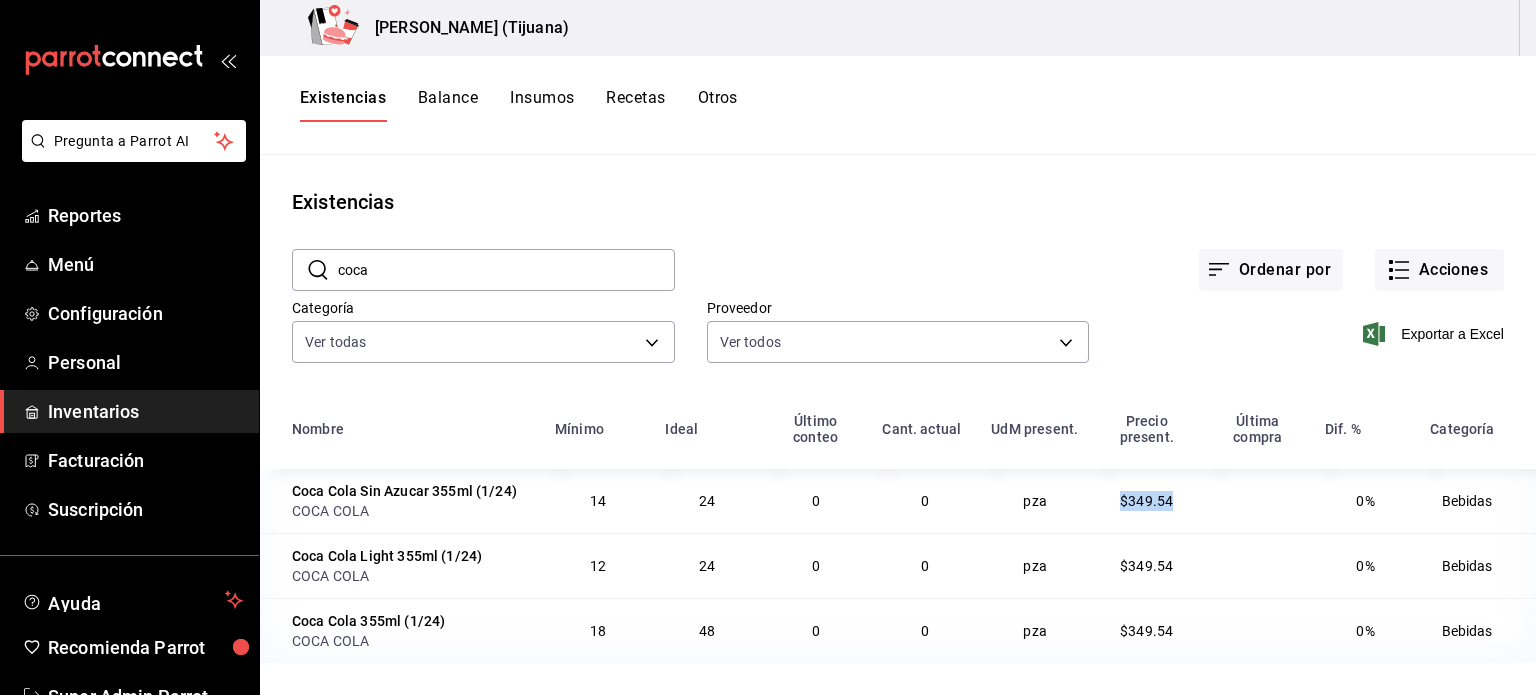 drag, startPoint x: 1117, startPoint y: 491, endPoint x: 1171, endPoint y: 497, distance: 54.33231 